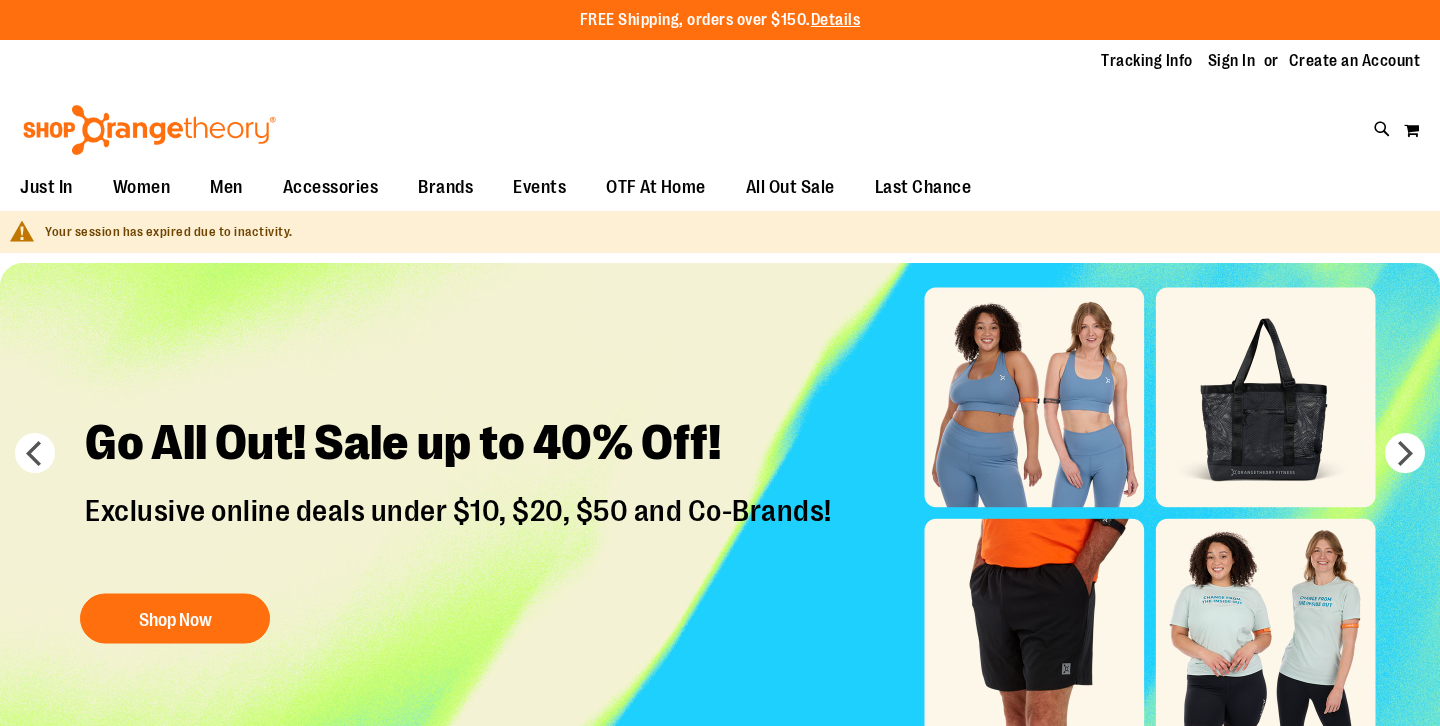 scroll, scrollTop: 0, scrollLeft: 0, axis: both 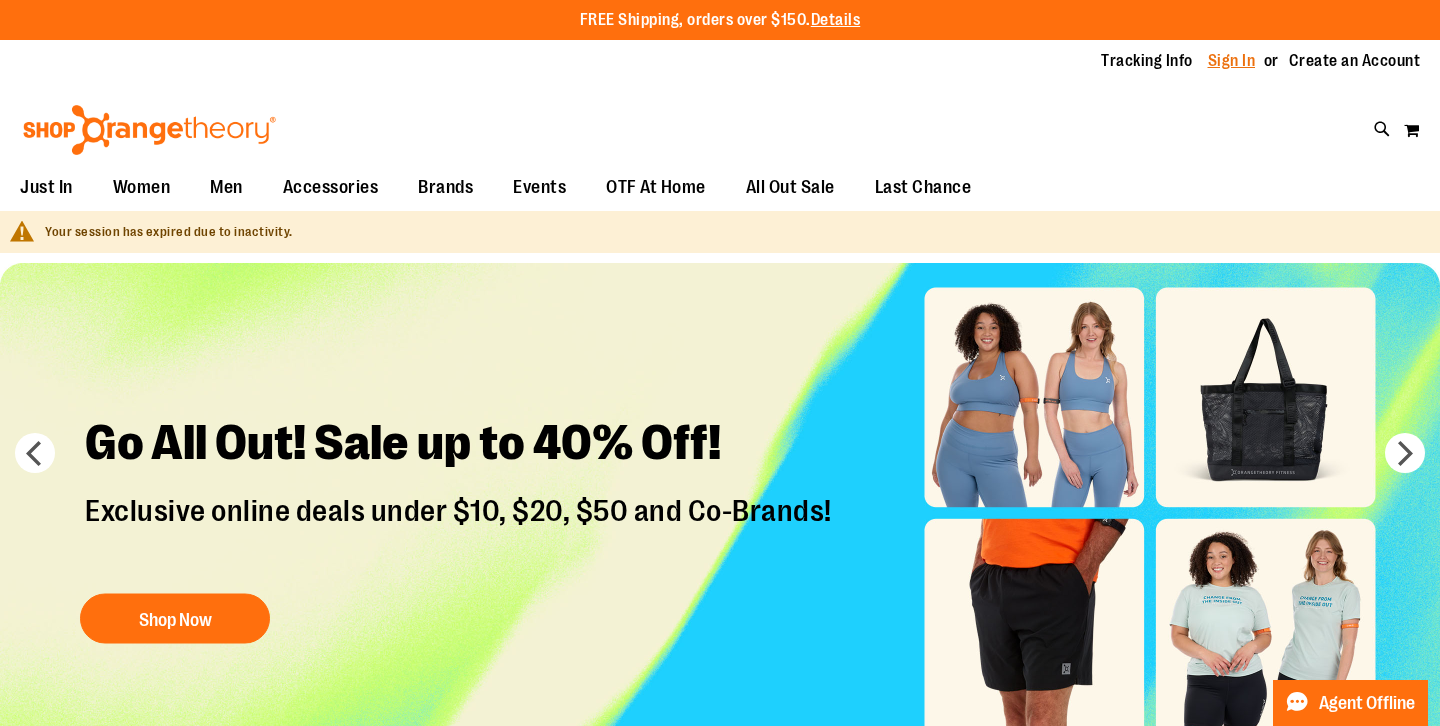 type on "**********" 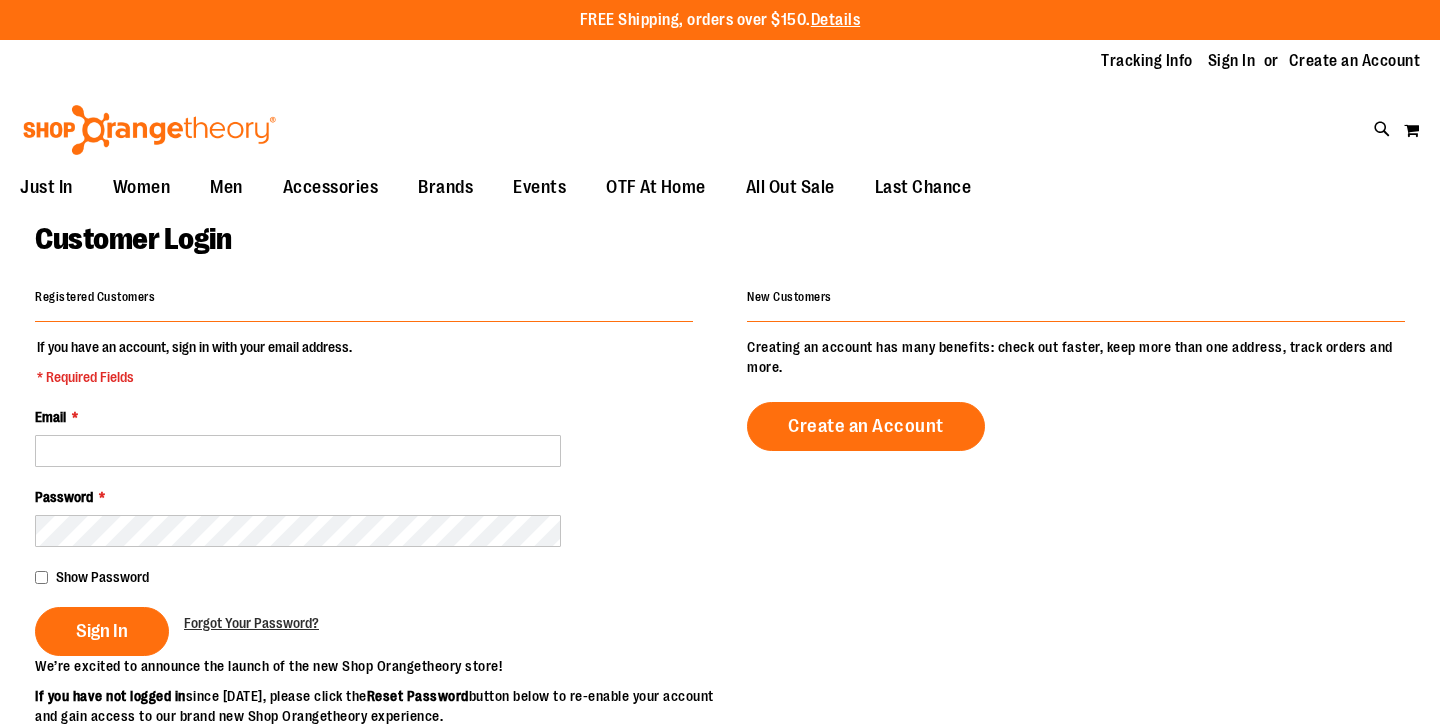 scroll, scrollTop: 0, scrollLeft: 0, axis: both 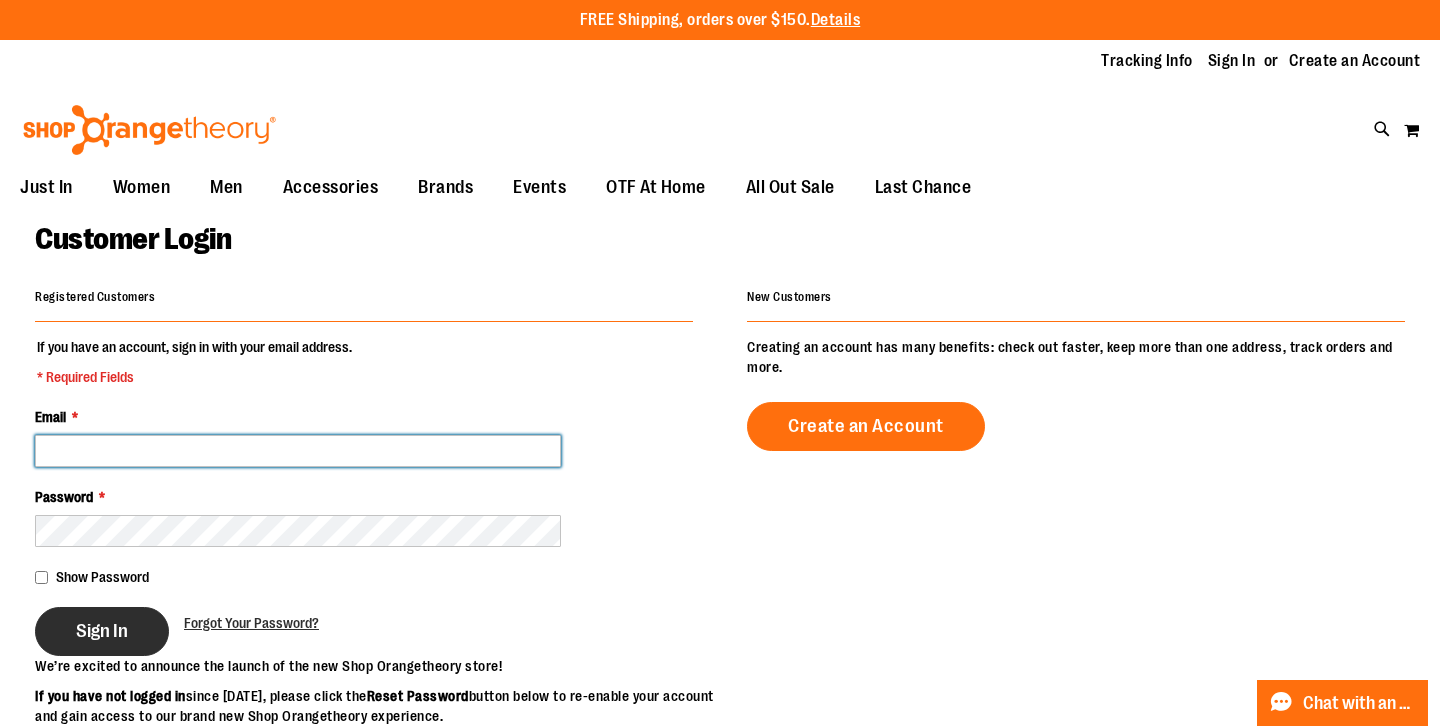 type on "**********" 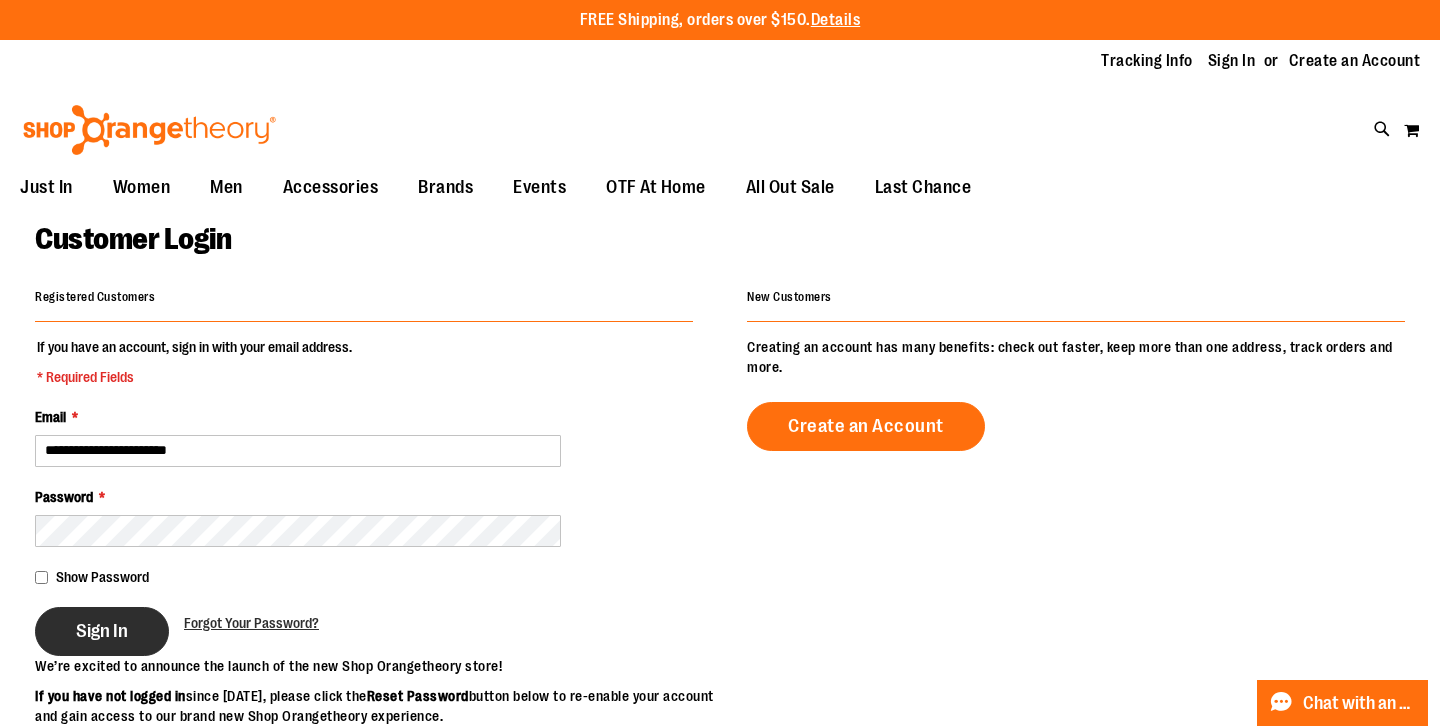 type on "**********" 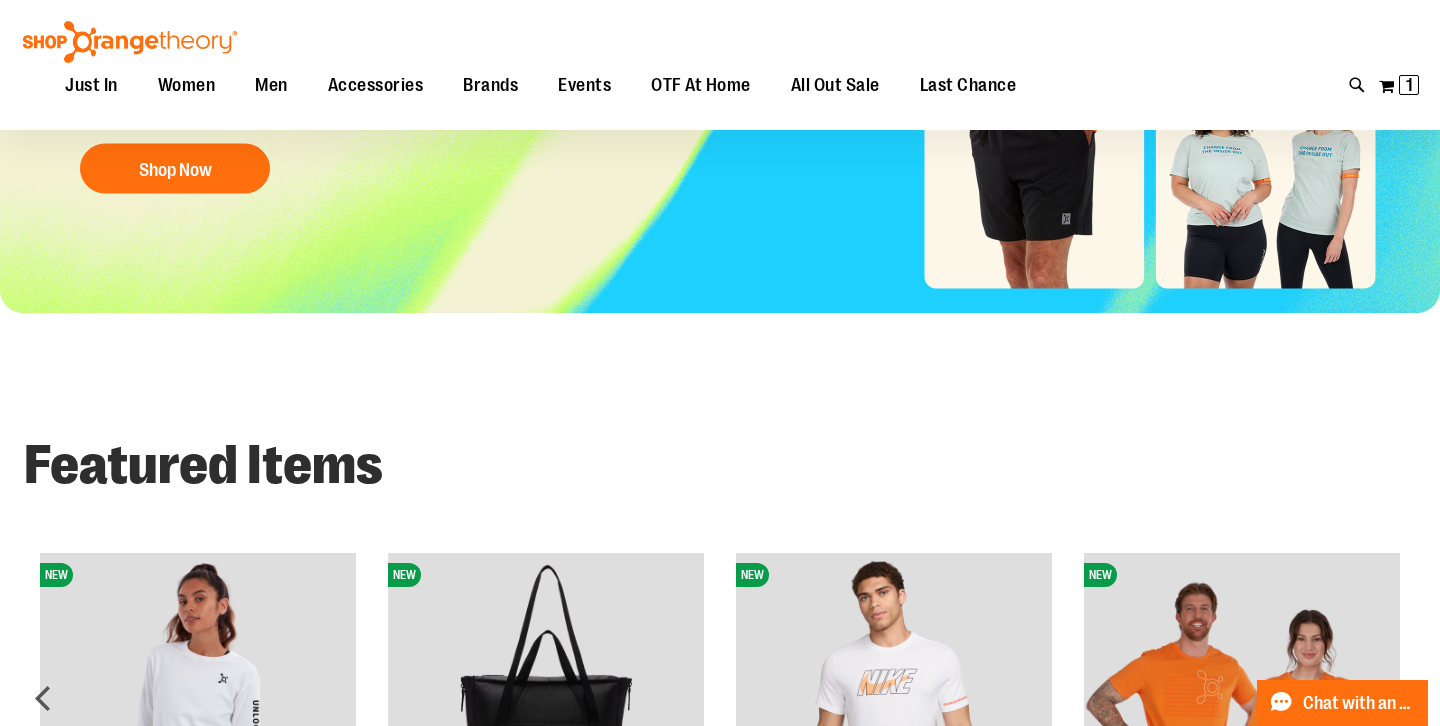 scroll, scrollTop: 0, scrollLeft: 0, axis: both 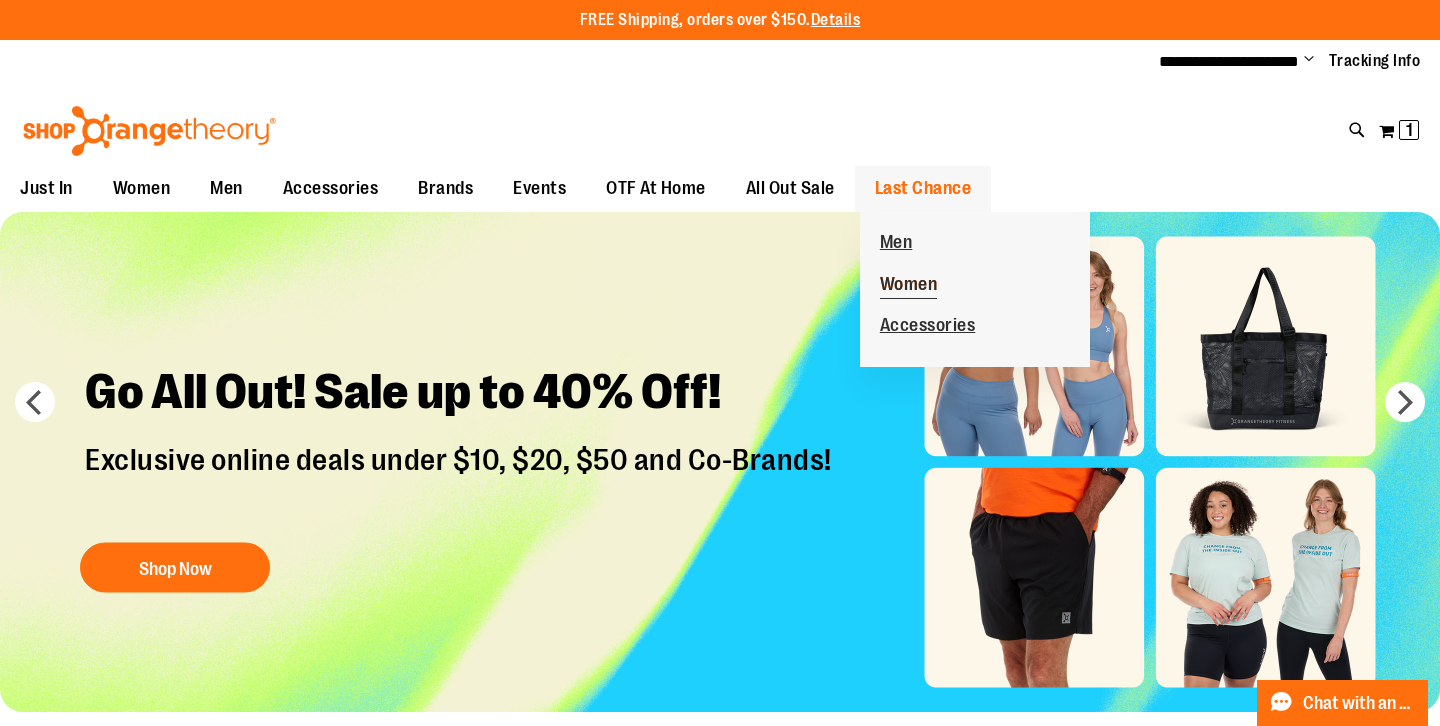 type on "**********" 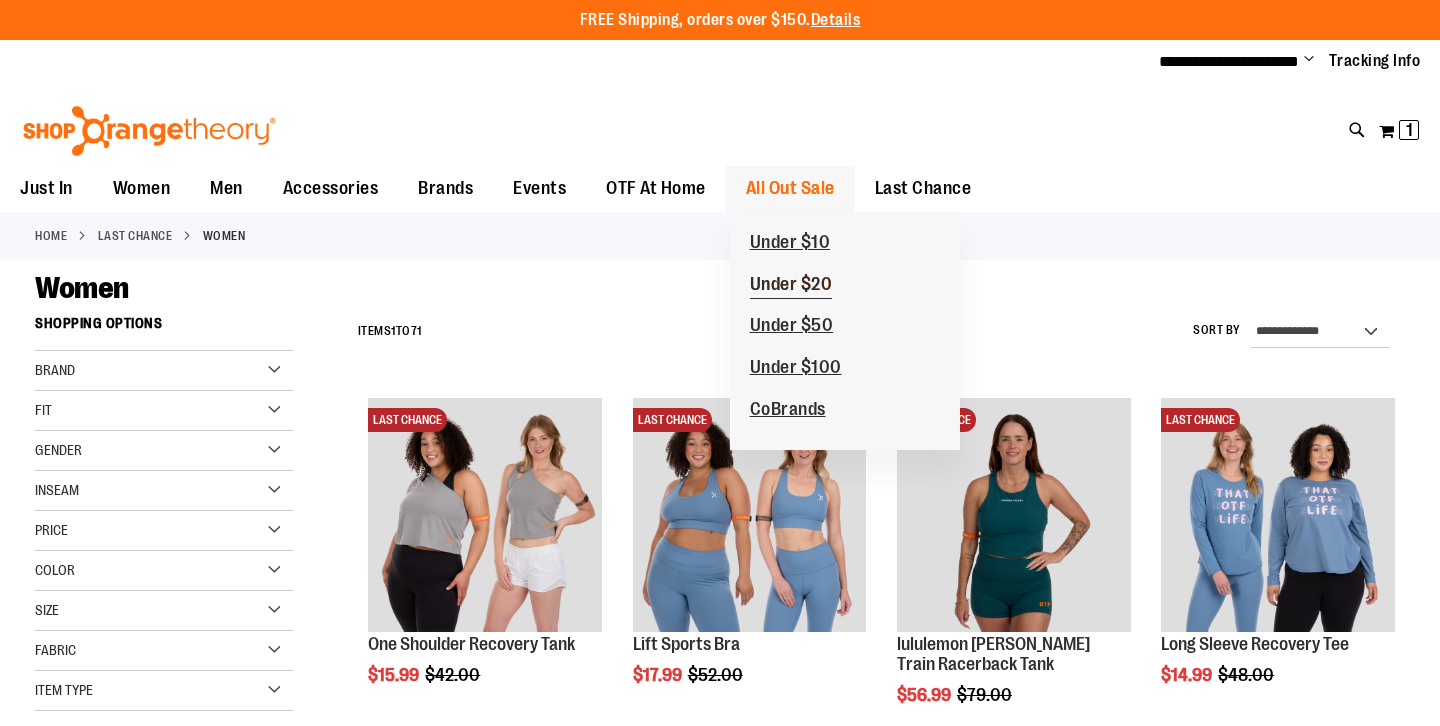 scroll, scrollTop: 0, scrollLeft: 0, axis: both 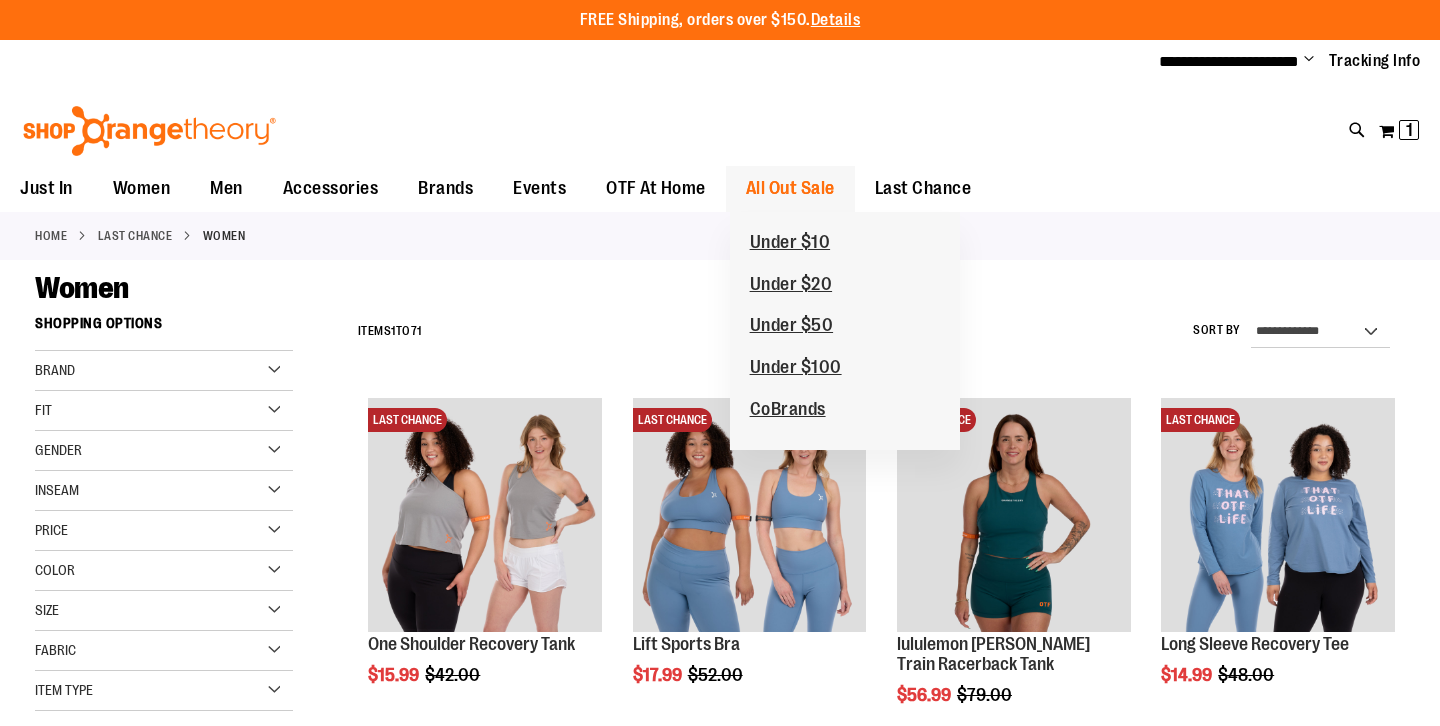 type on "**********" 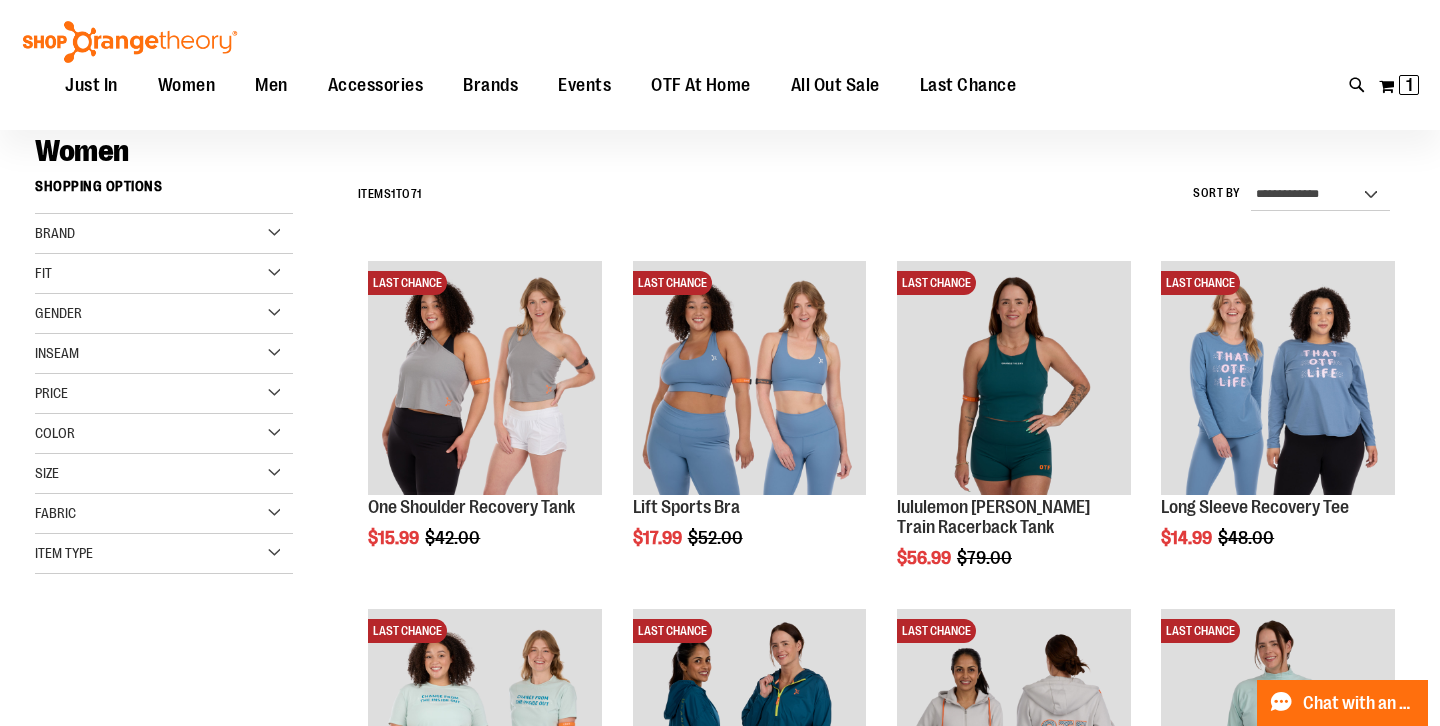 scroll, scrollTop: 159, scrollLeft: 0, axis: vertical 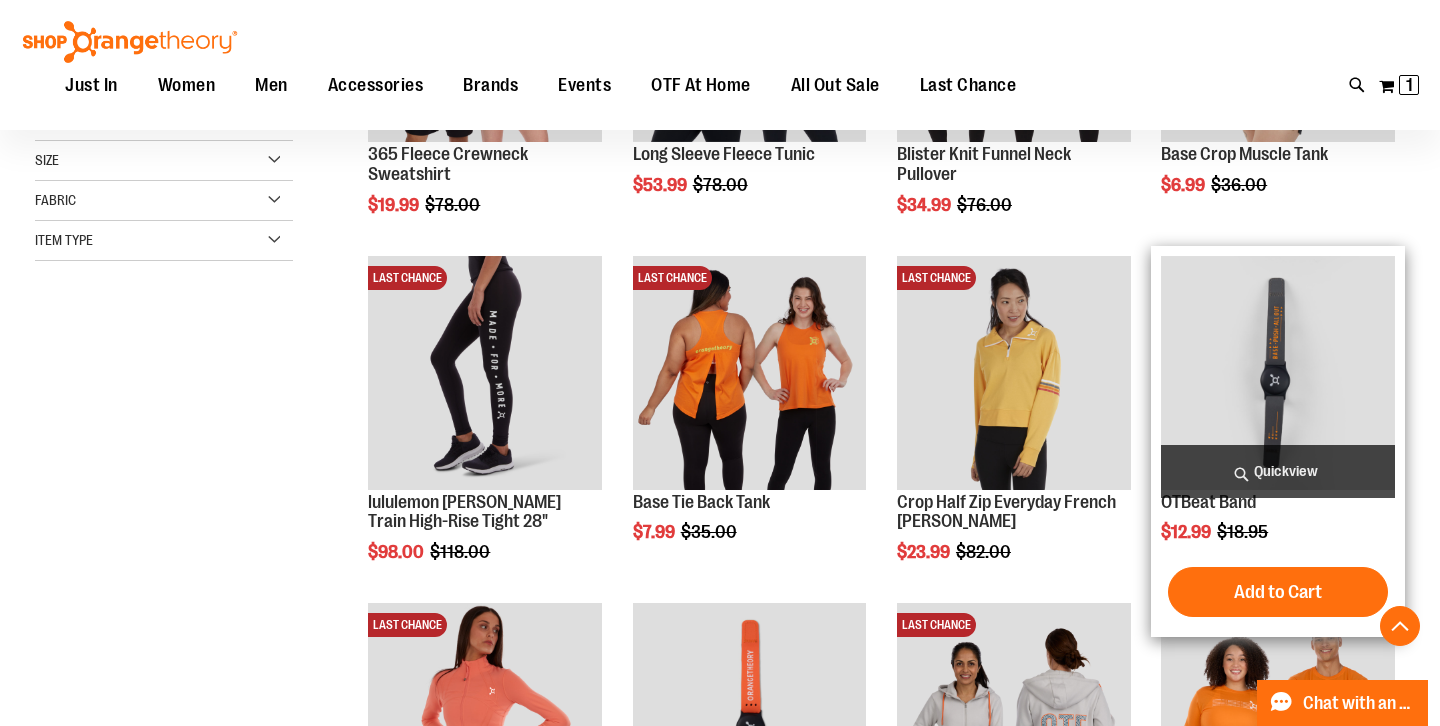 type on "**********" 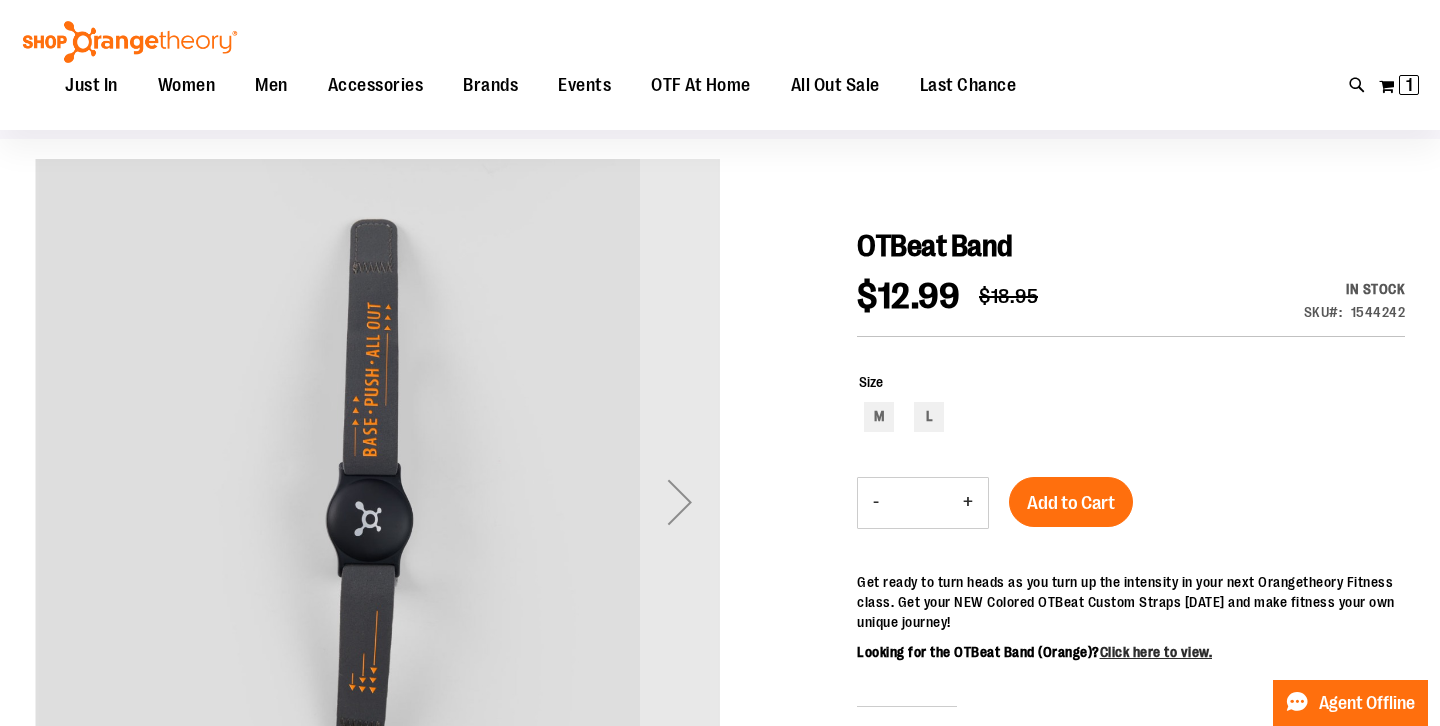 scroll, scrollTop: 168, scrollLeft: 0, axis: vertical 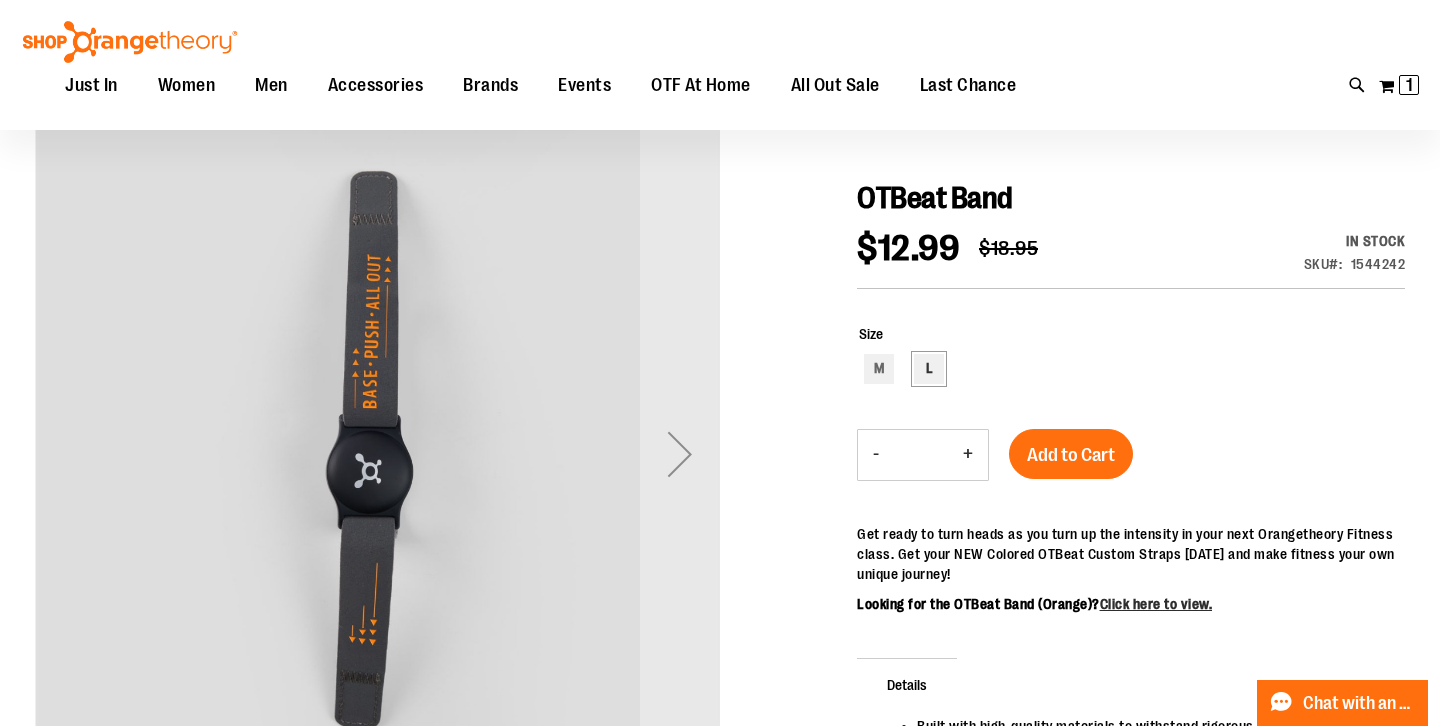 type on "**********" 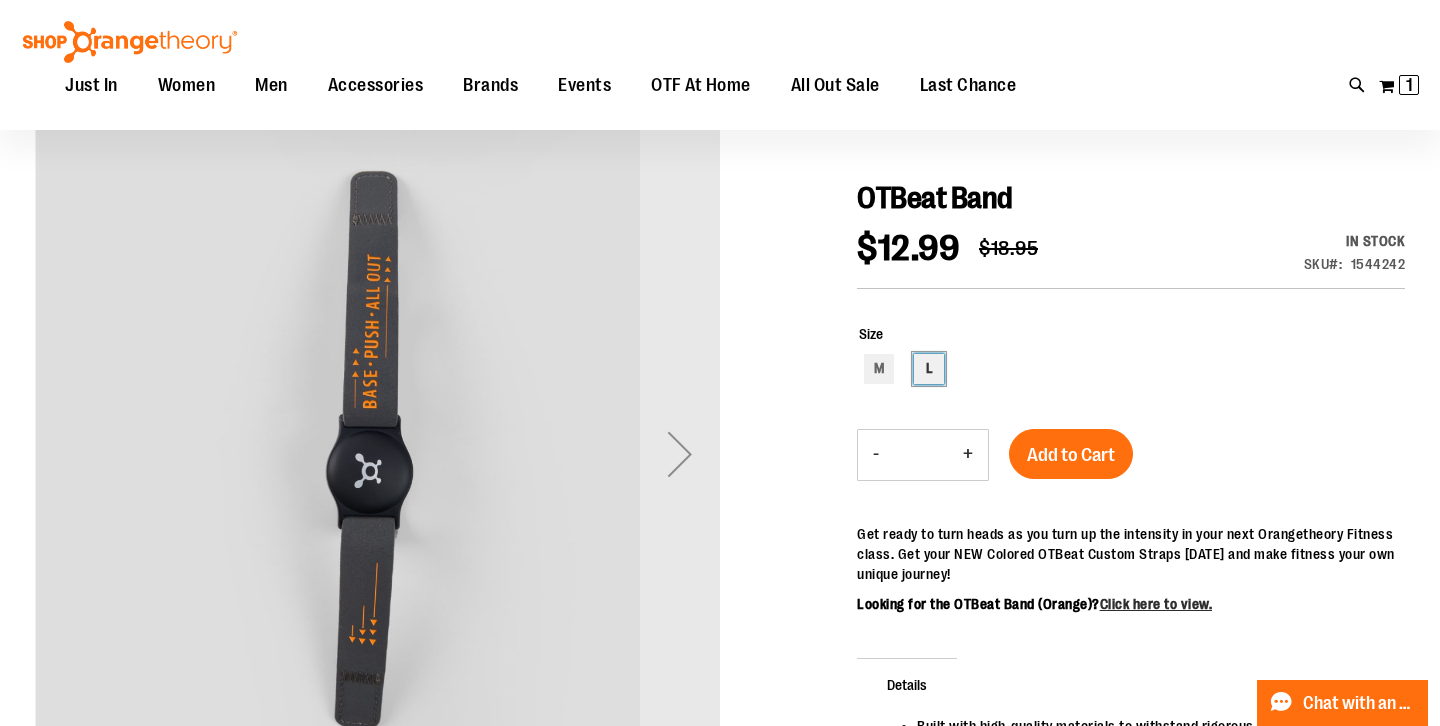 click on "L" at bounding box center [929, 369] 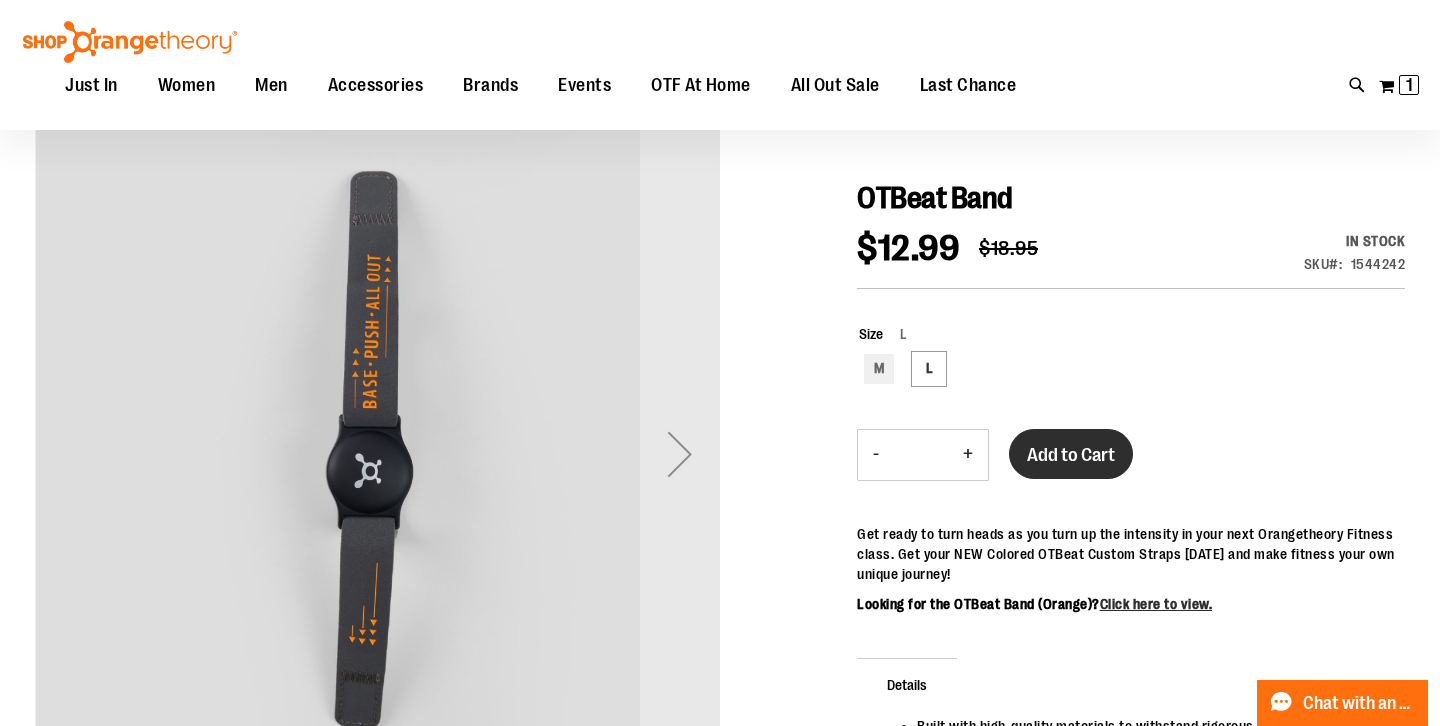 click on "Add to Cart" at bounding box center (1071, 455) 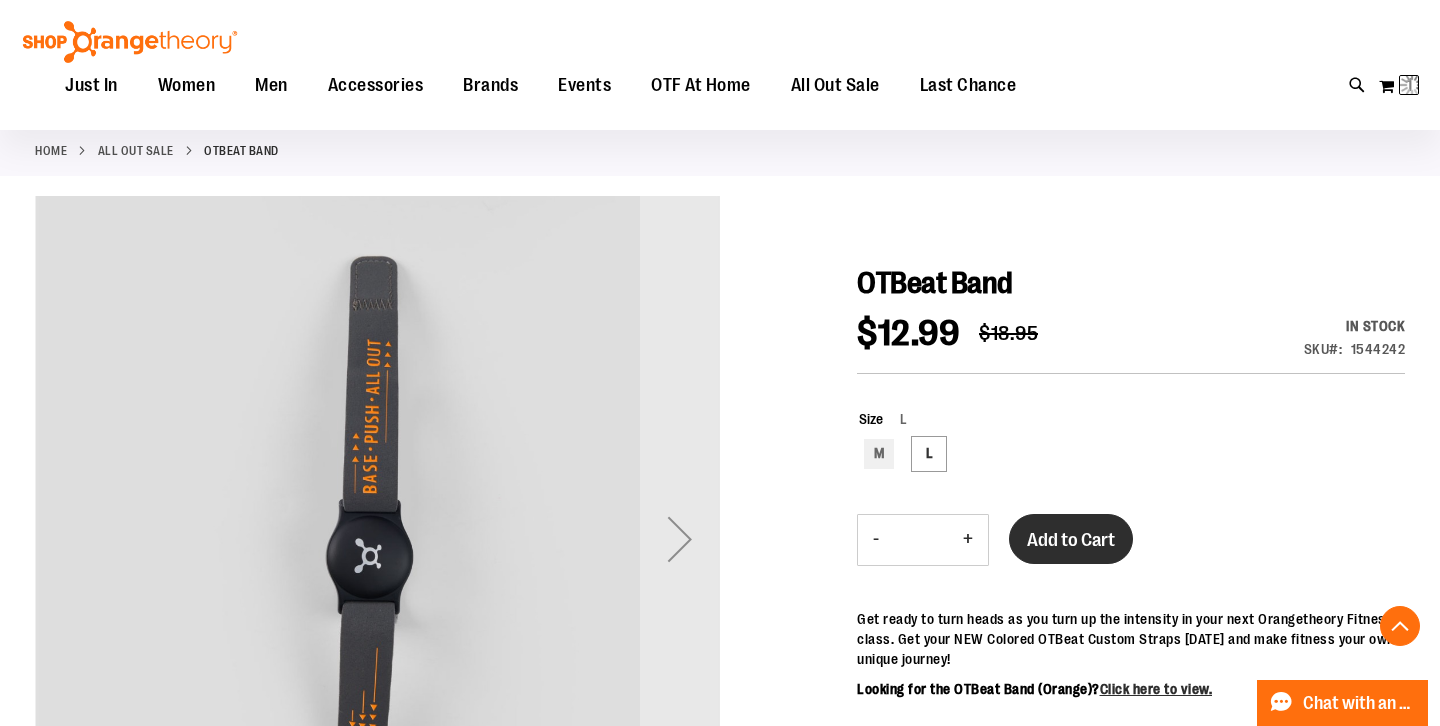 scroll, scrollTop: 0, scrollLeft: 0, axis: both 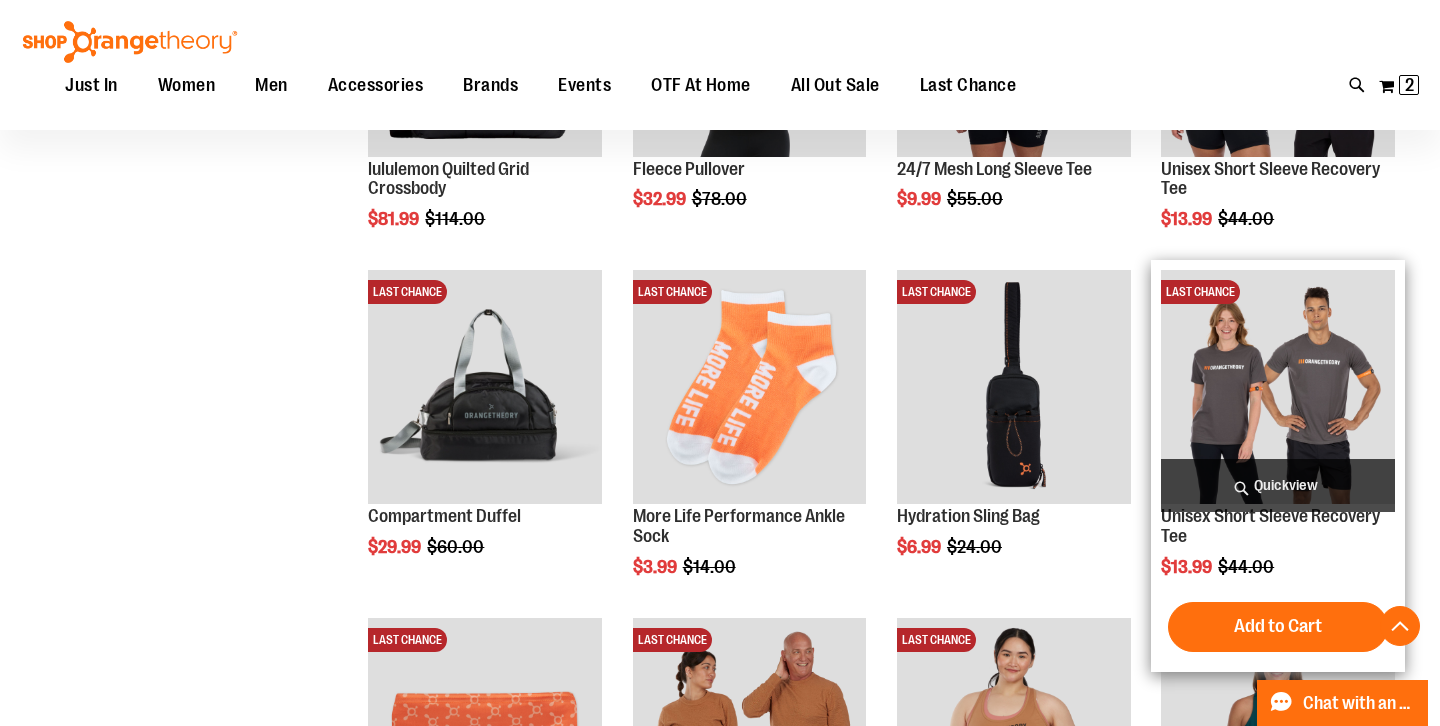 type on "**********" 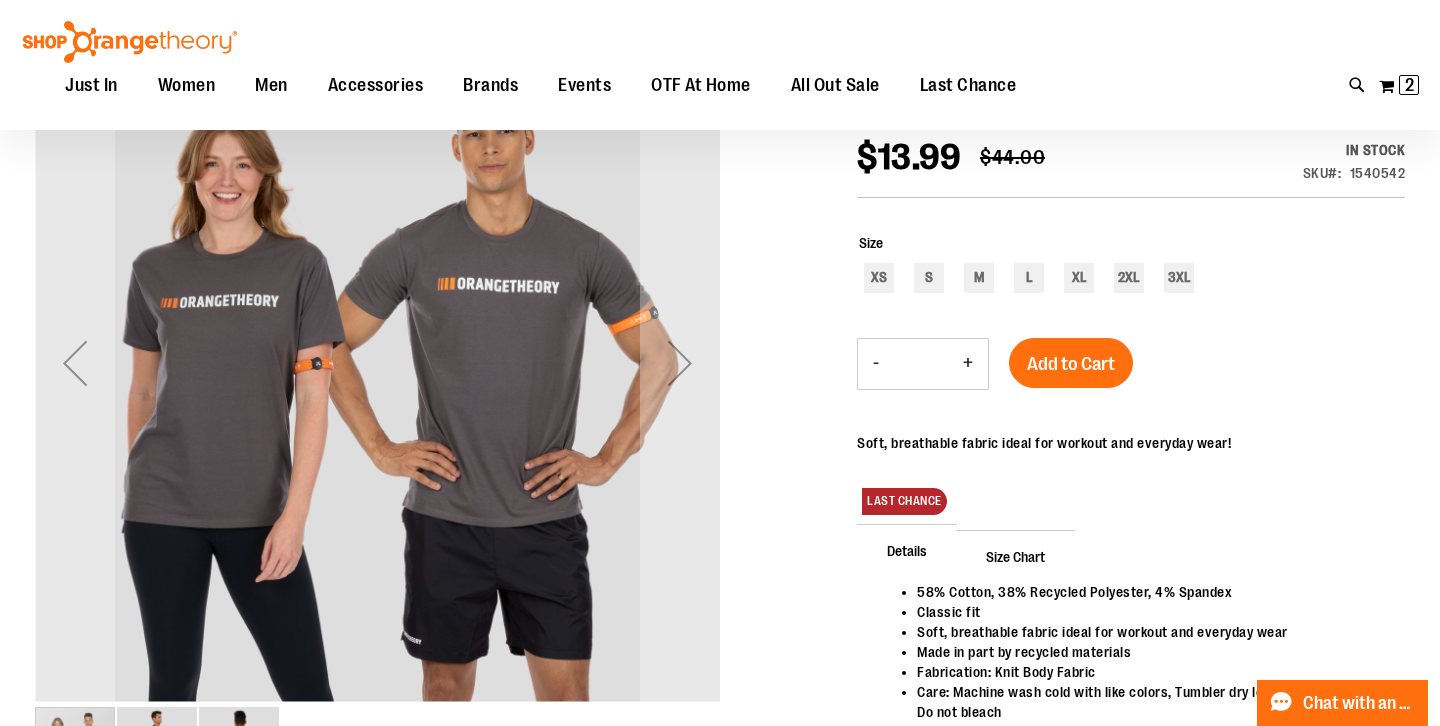scroll, scrollTop: 258, scrollLeft: 0, axis: vertical 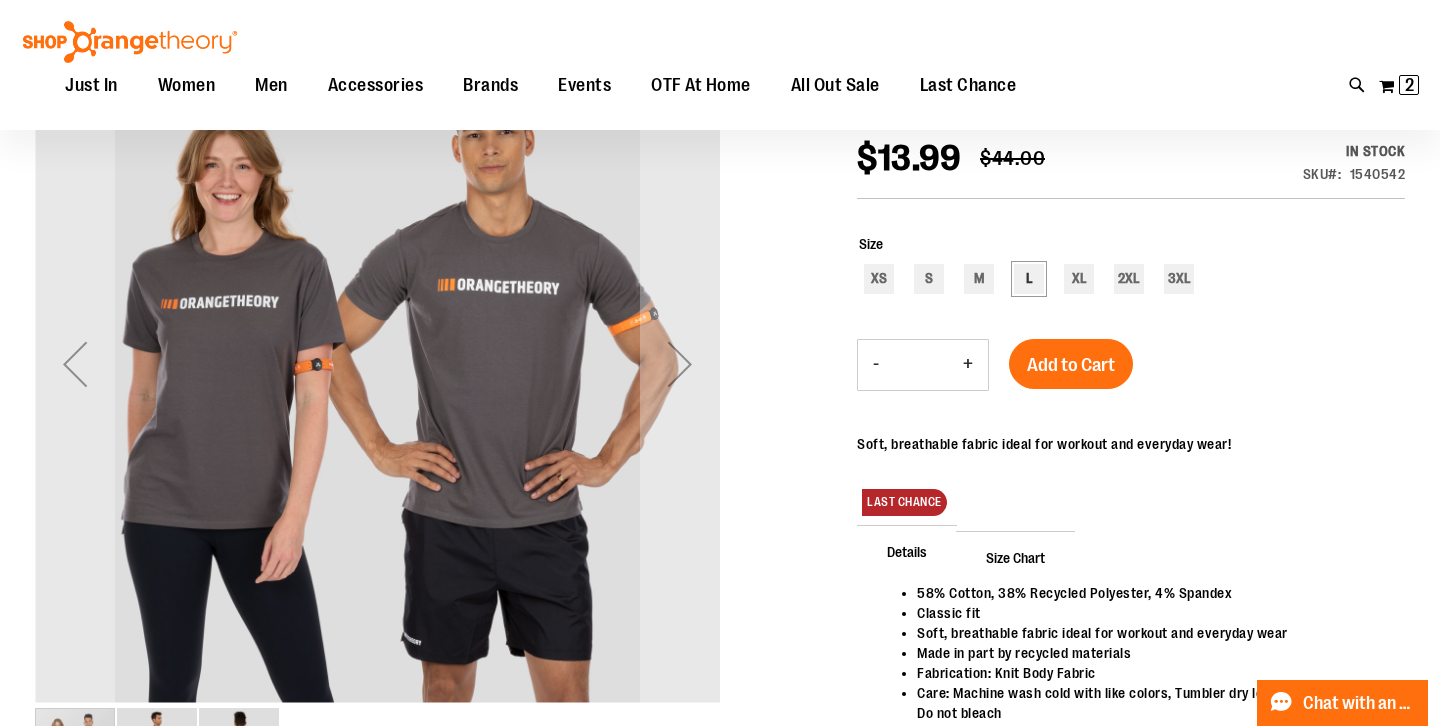 type on "**********" 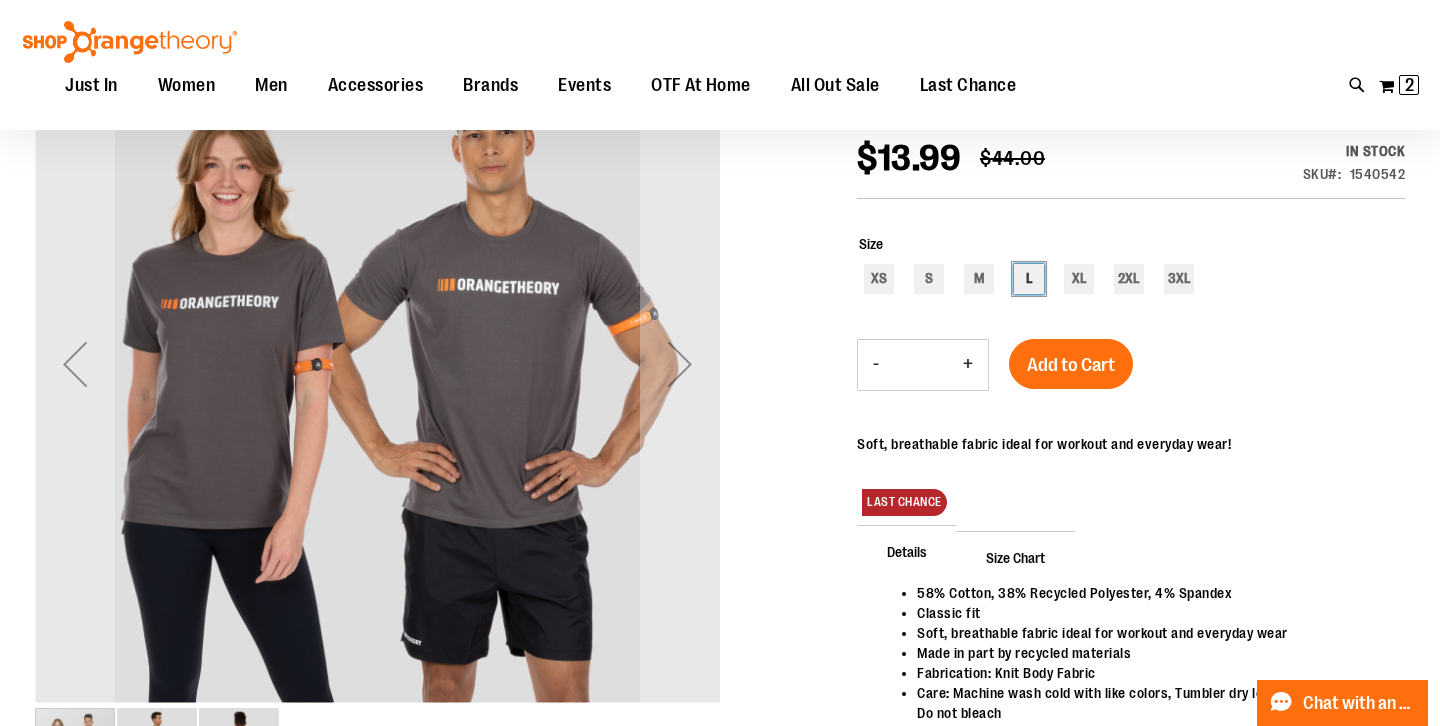 click on "L" at bounding box center [1029, 279] 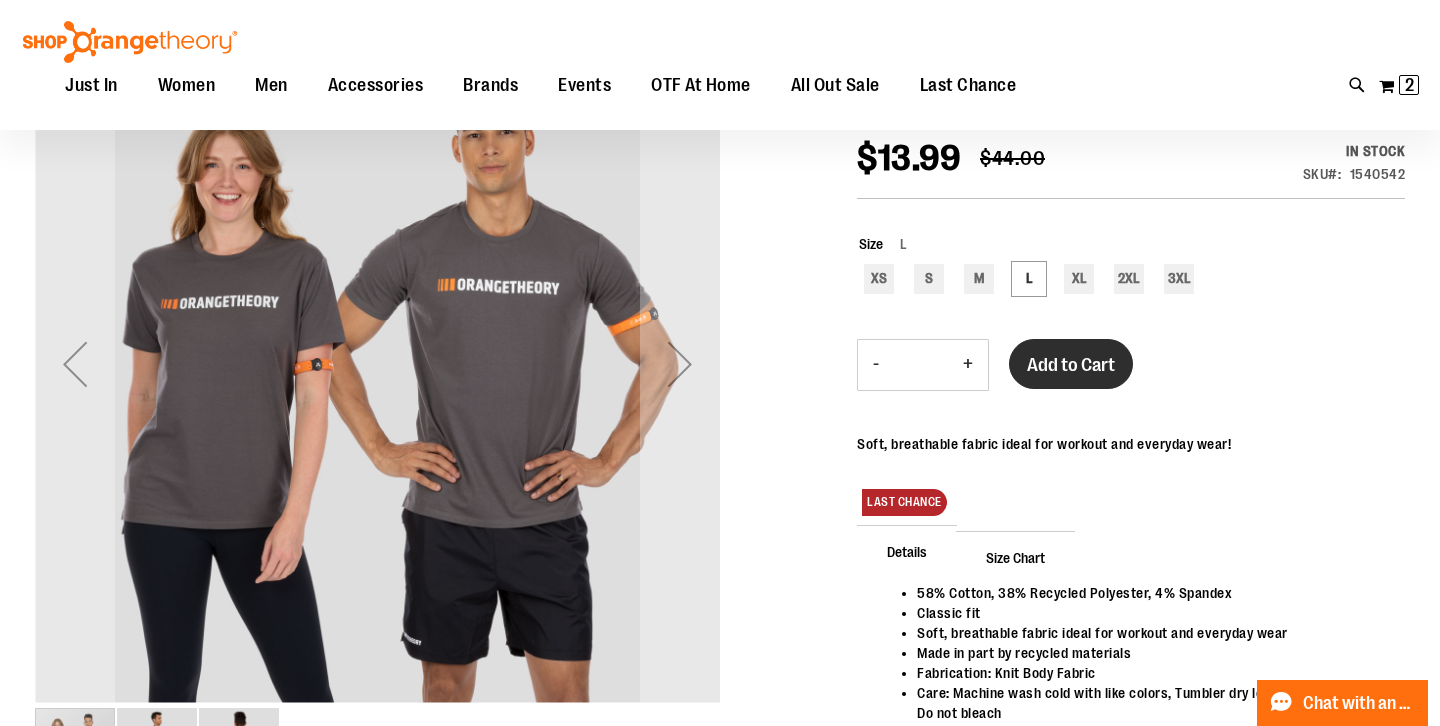 click on "Add to Cart" at bounding box center (1071, 365) 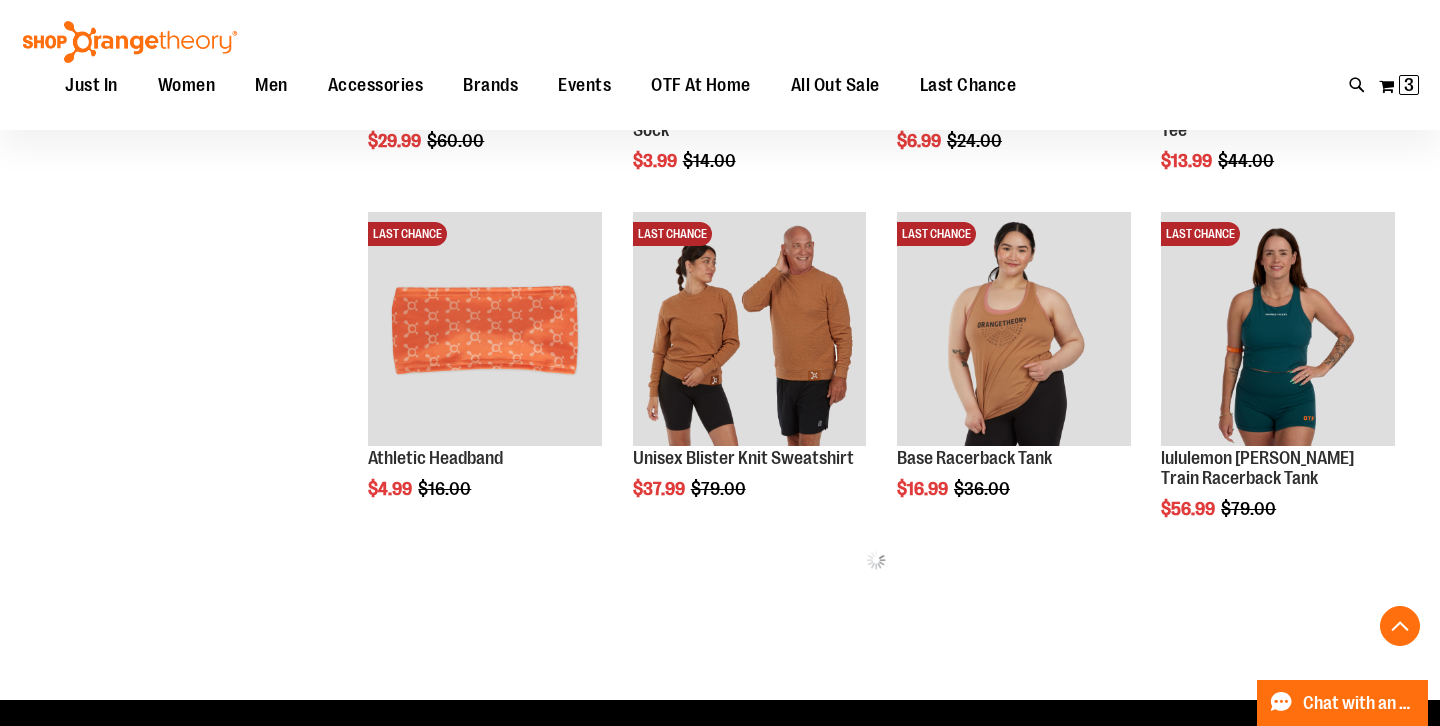 scroll, scrollTop: 639, scrollLeft: 0, axis: vertical 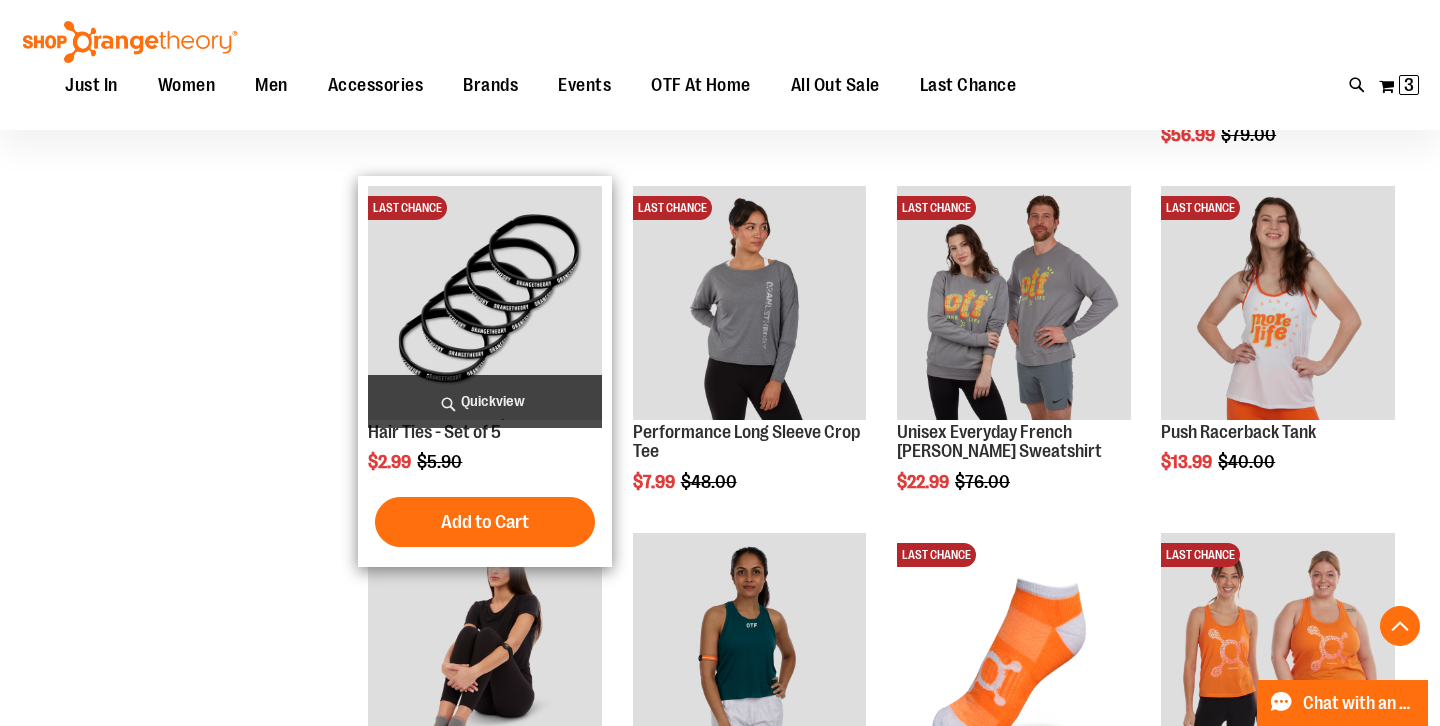type on "**********" 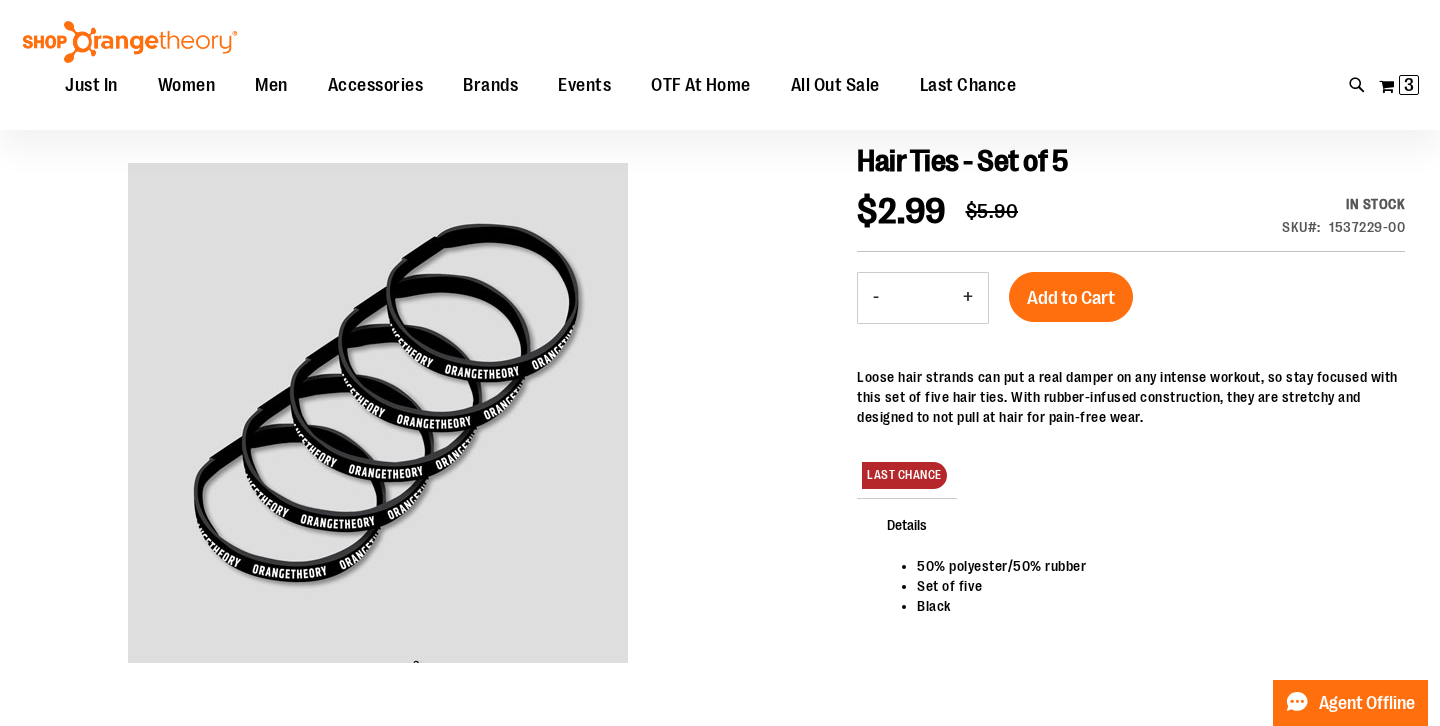scroll, scrollTop: 221, scrollLeft: 0, axis: vertical 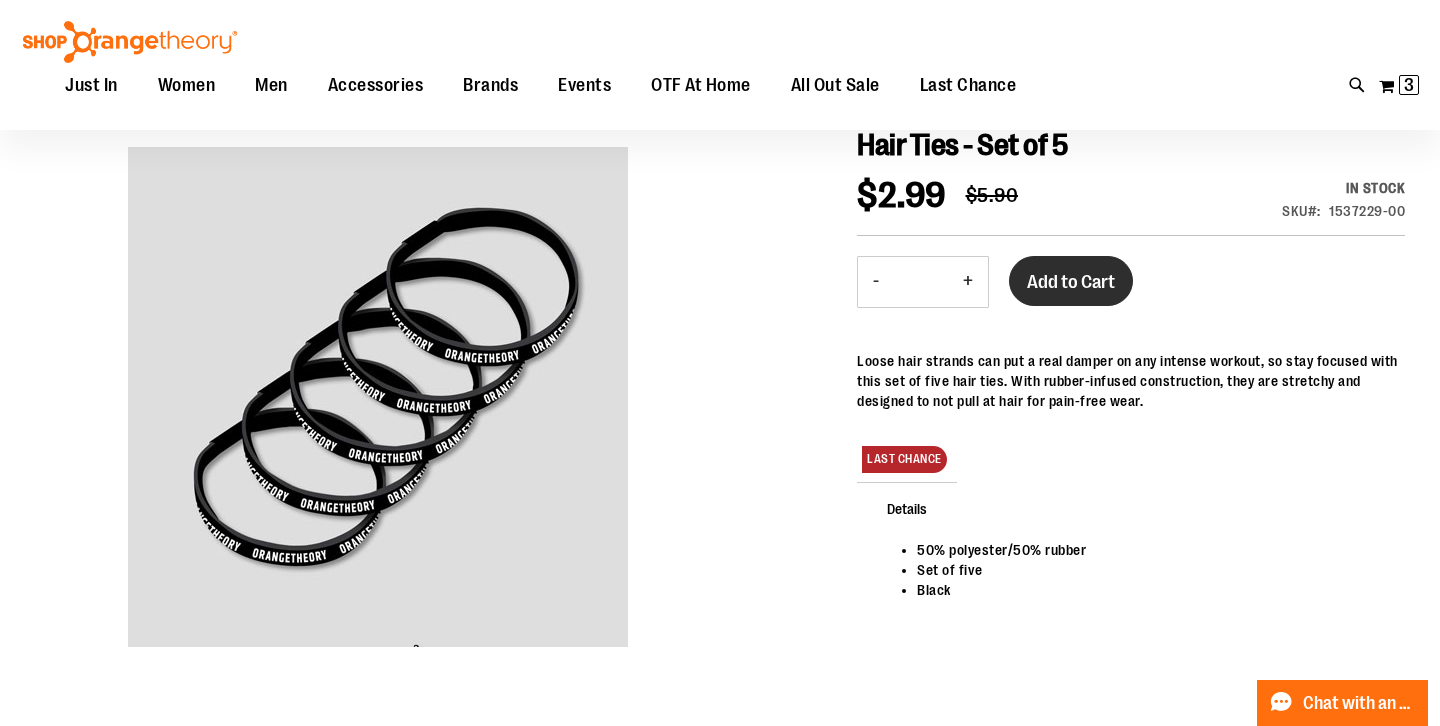 type on "**********" 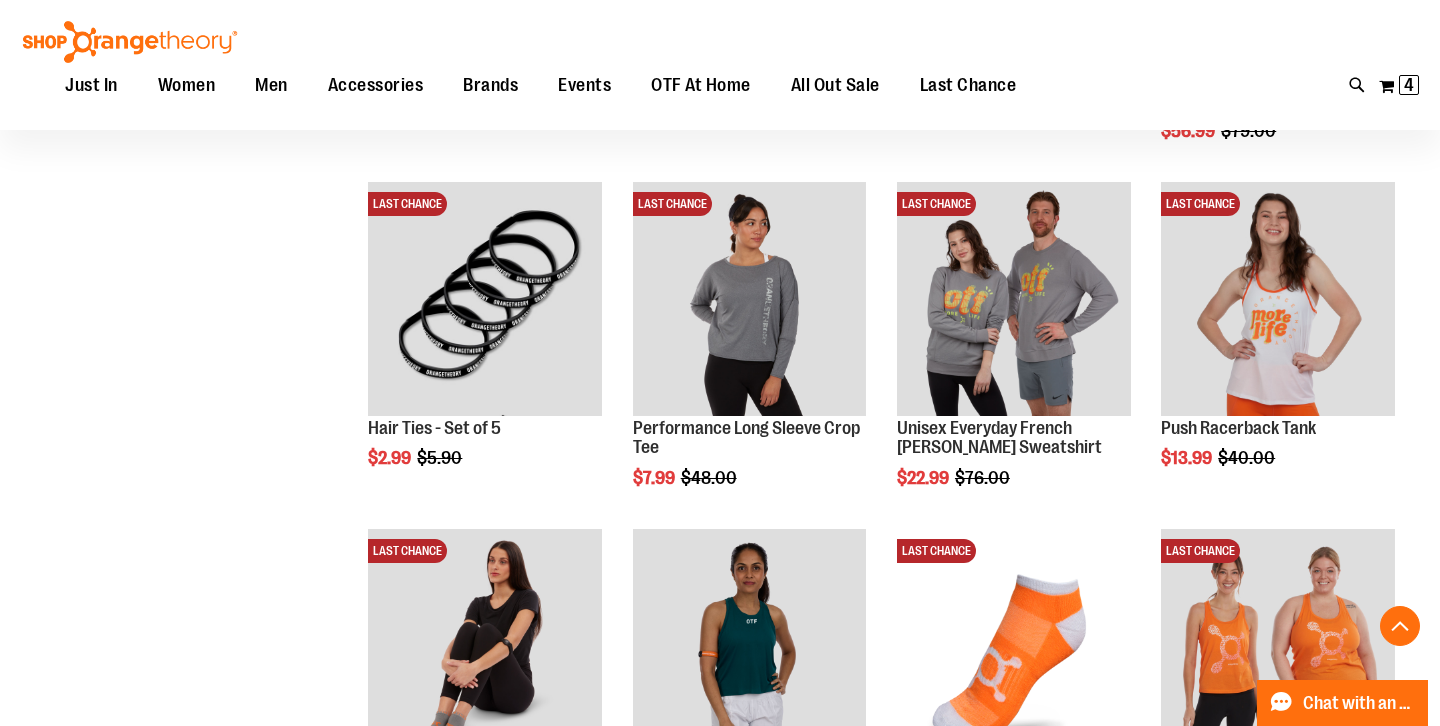 scroll, scrollTop: 1043, scrollLeft: 0, axis: vertical 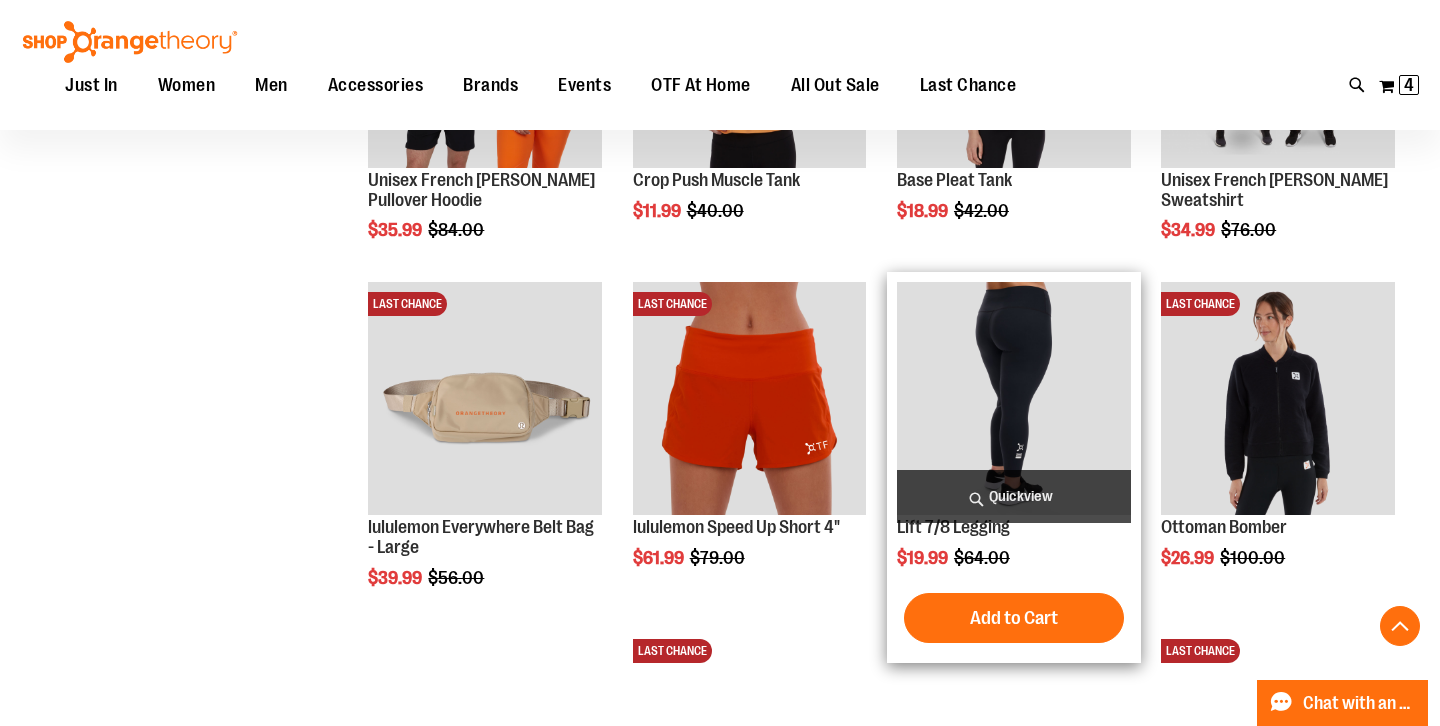 type on "**********" 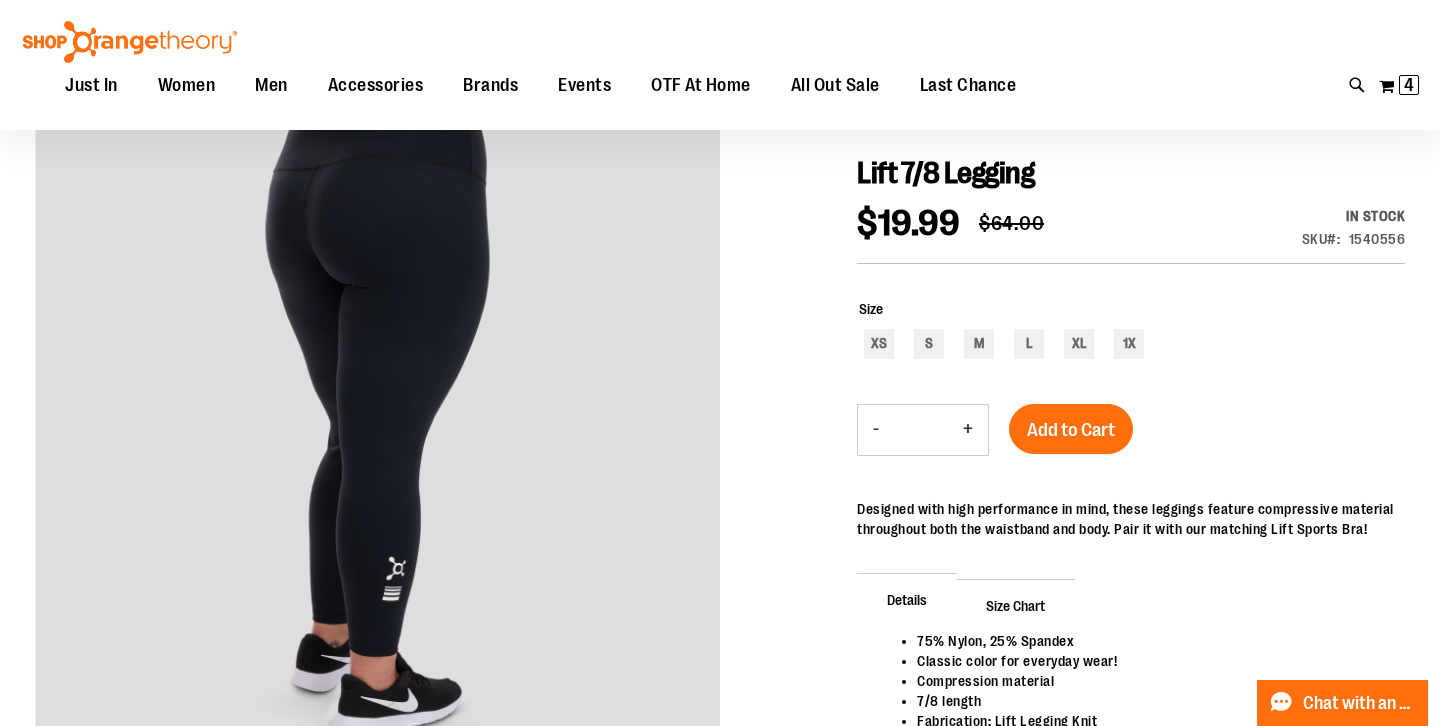 scroll, scrollTop: 175, scrollLeft: 0, axis: vertical 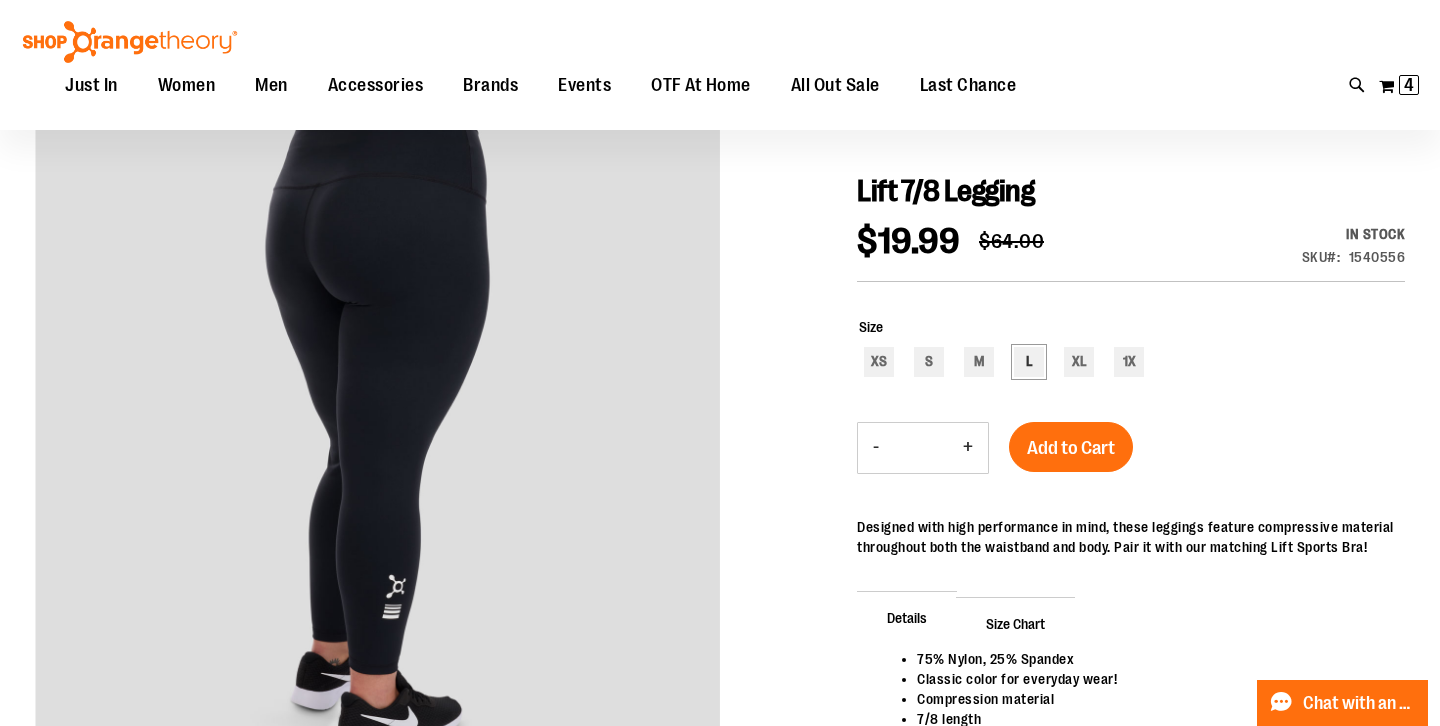 type on "**********" 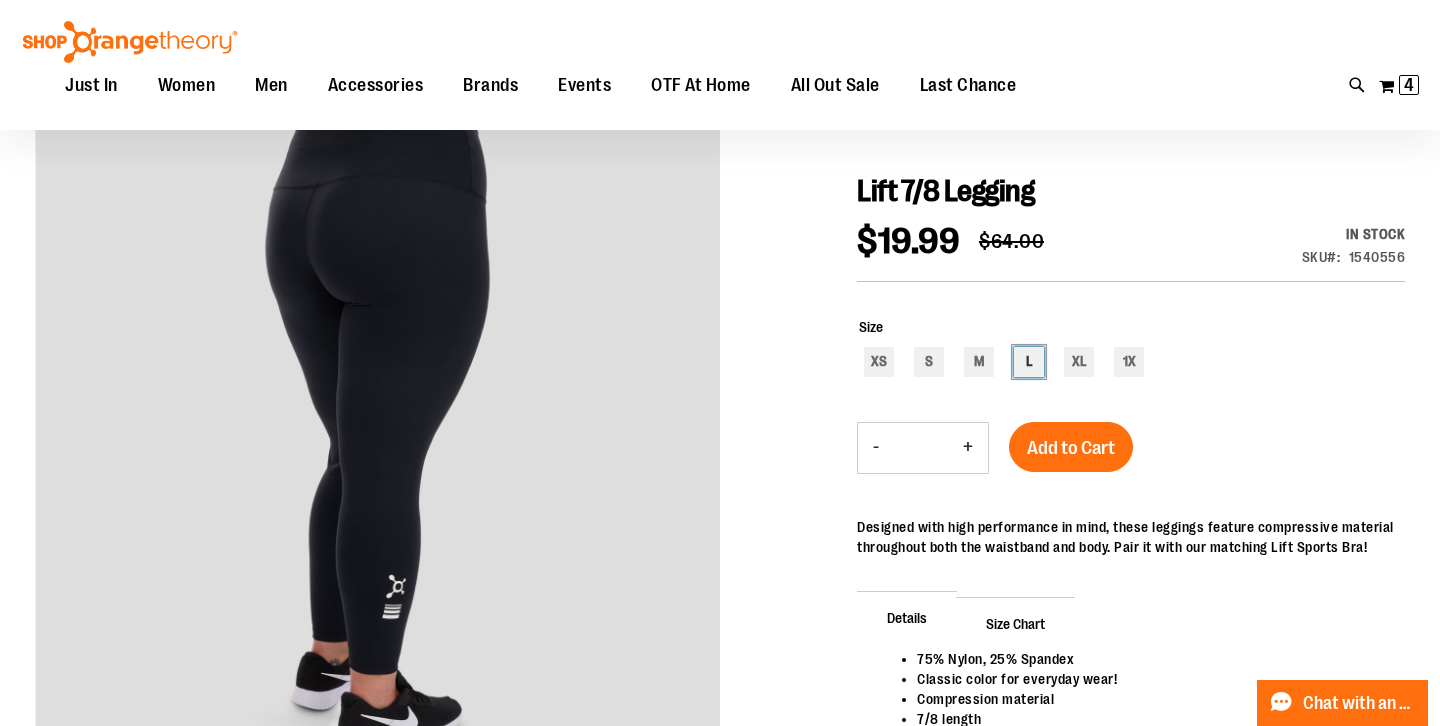 click on "L" at bounding box center [1029, 362] 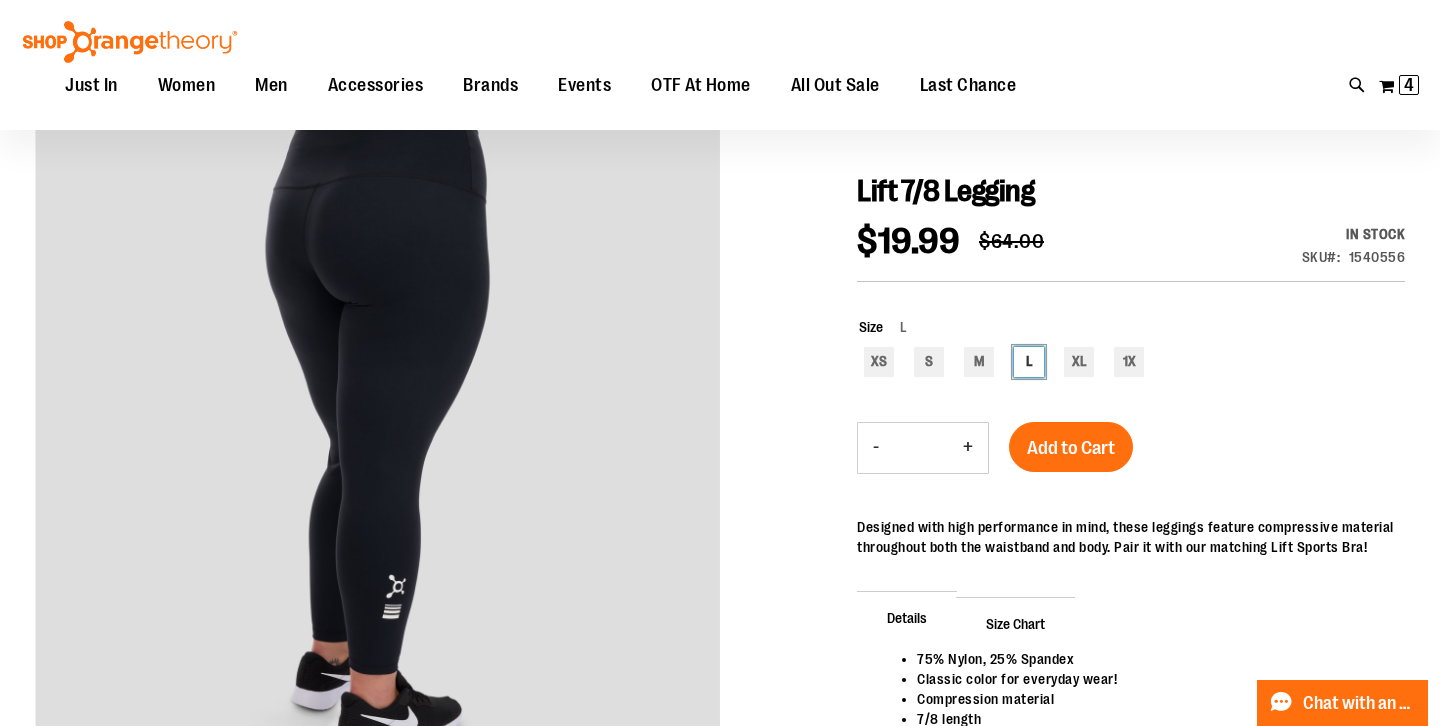 click on "L" at bounding box center (1029, 362) 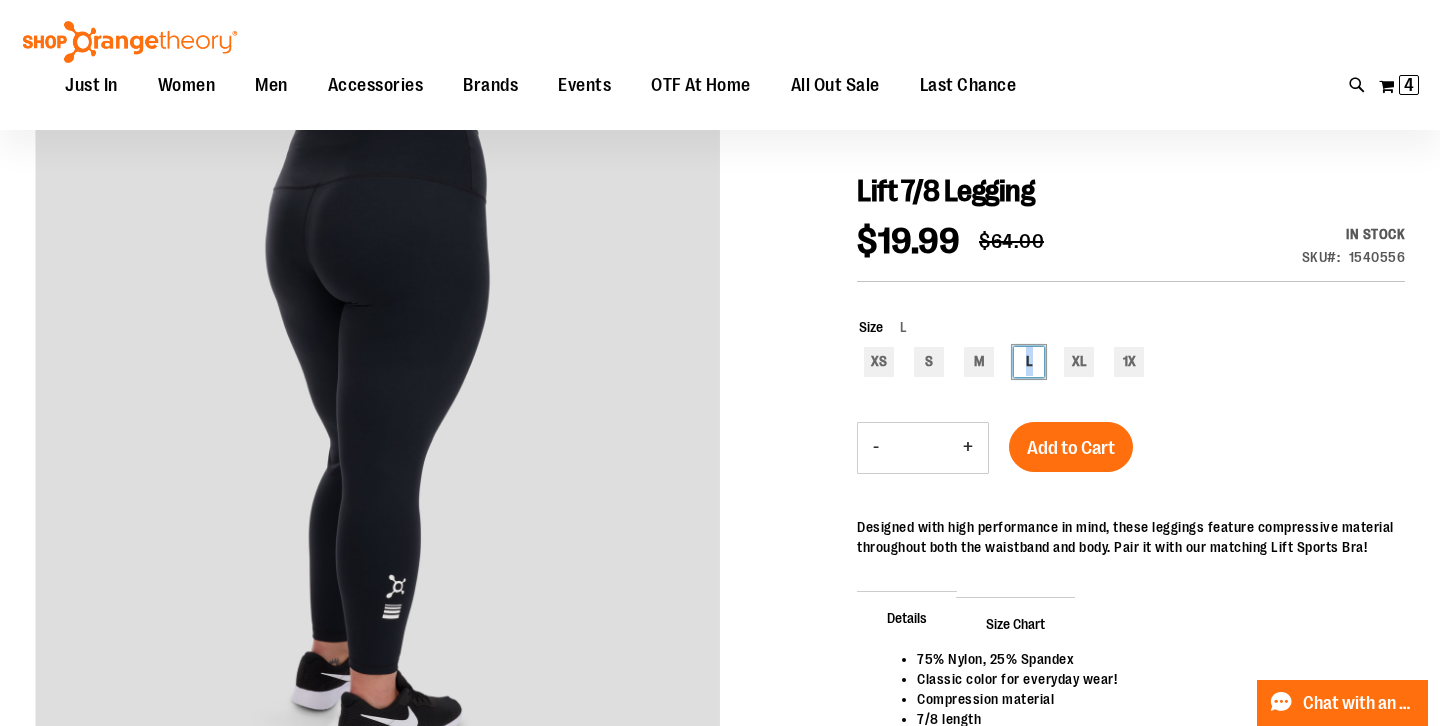 click on "L" at bounding box center (1029, 362) 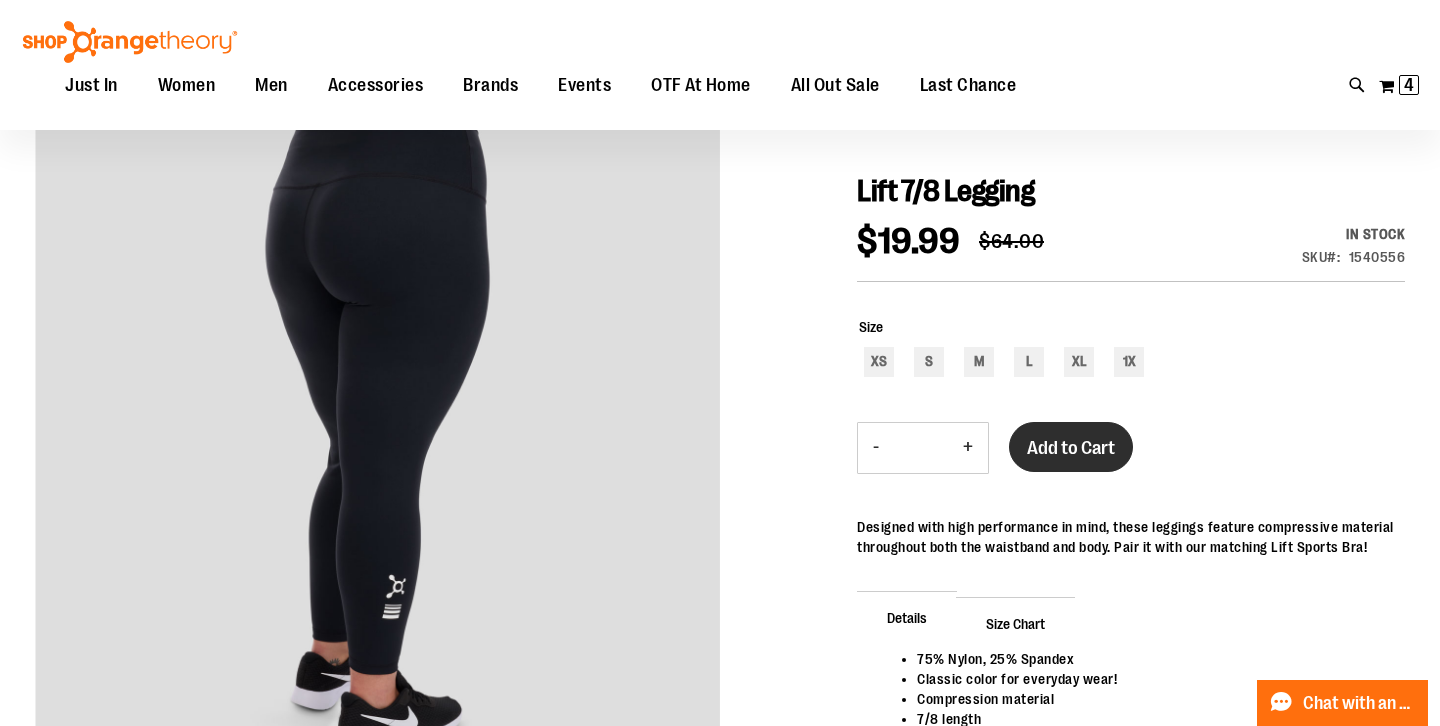 click on "Add to Cart" at bounding box center (1071, 448) 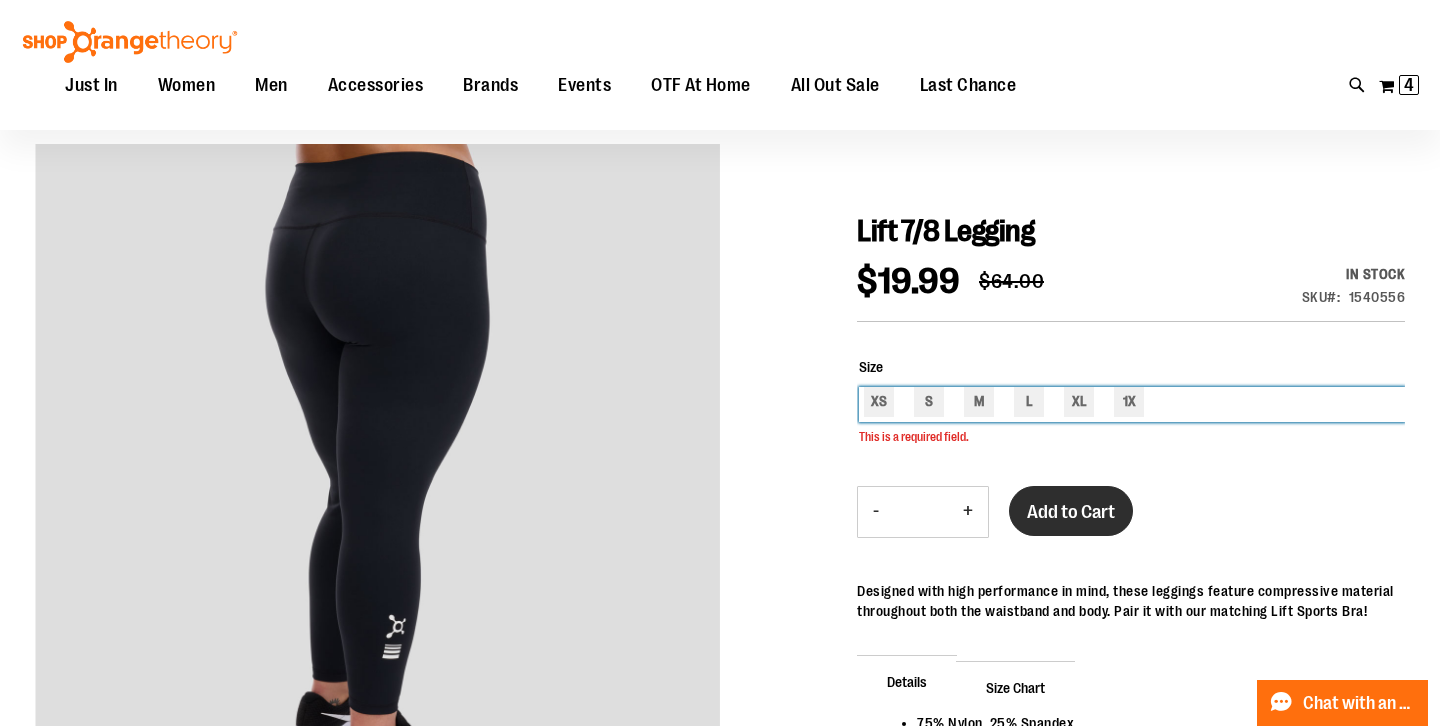 scroll, scrollTop: 129, scrollLeft: 0, axis: vertical 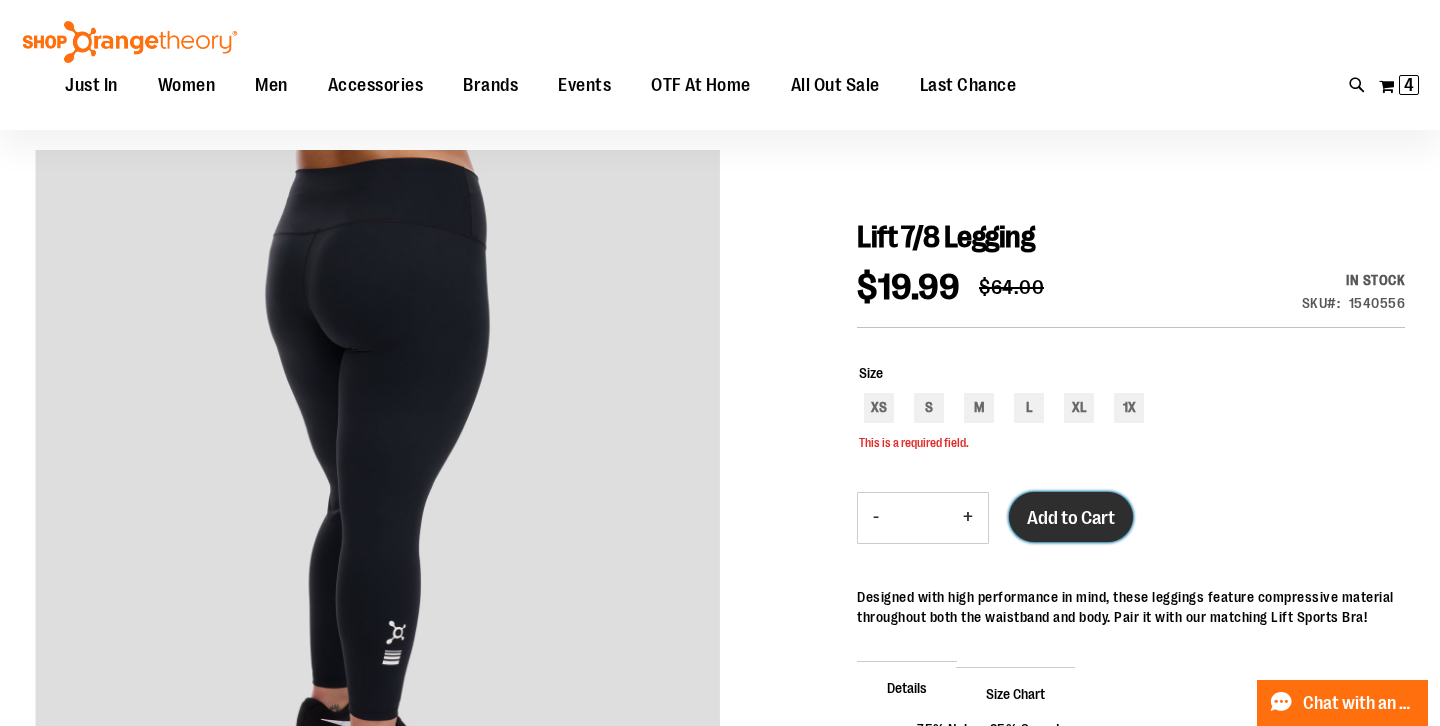 click on "Add to Cart" at bounding box center (1071, 518) 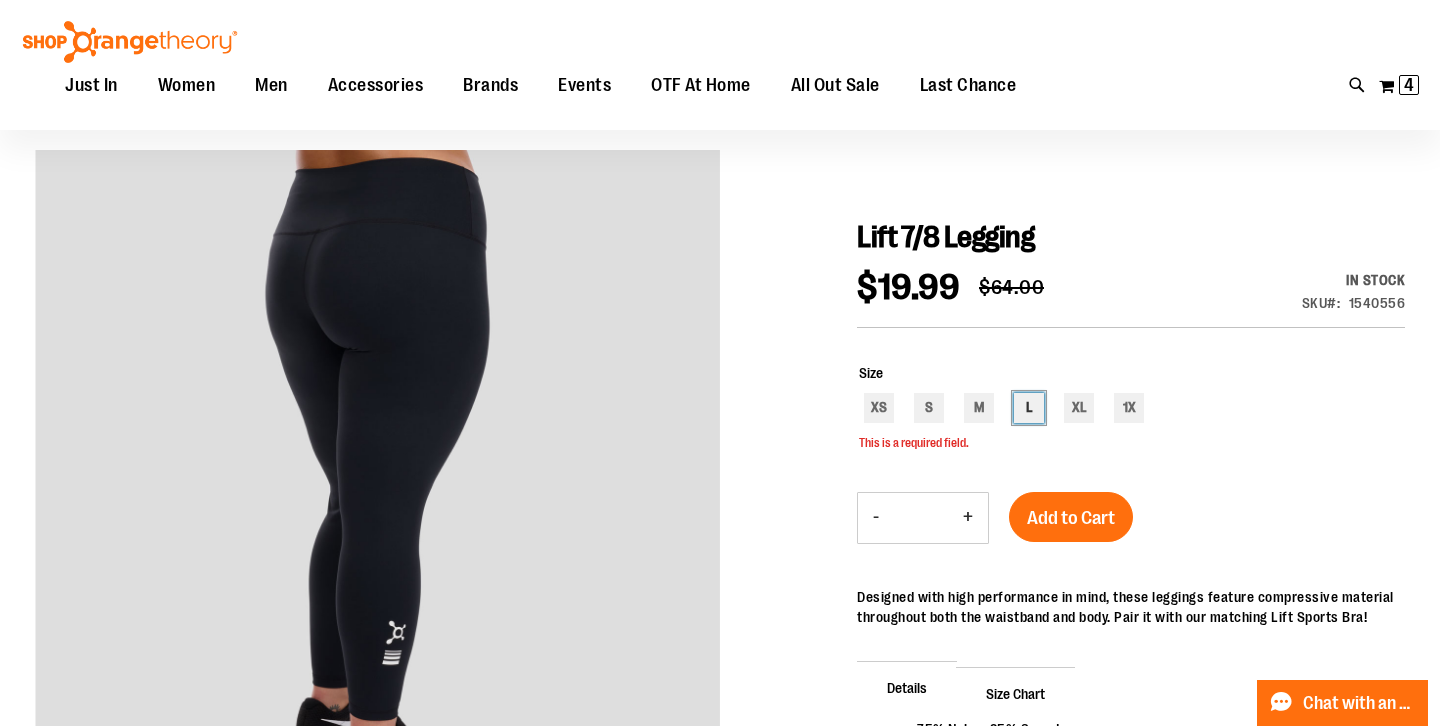 click on "L" at bounding box center (1029, 408) 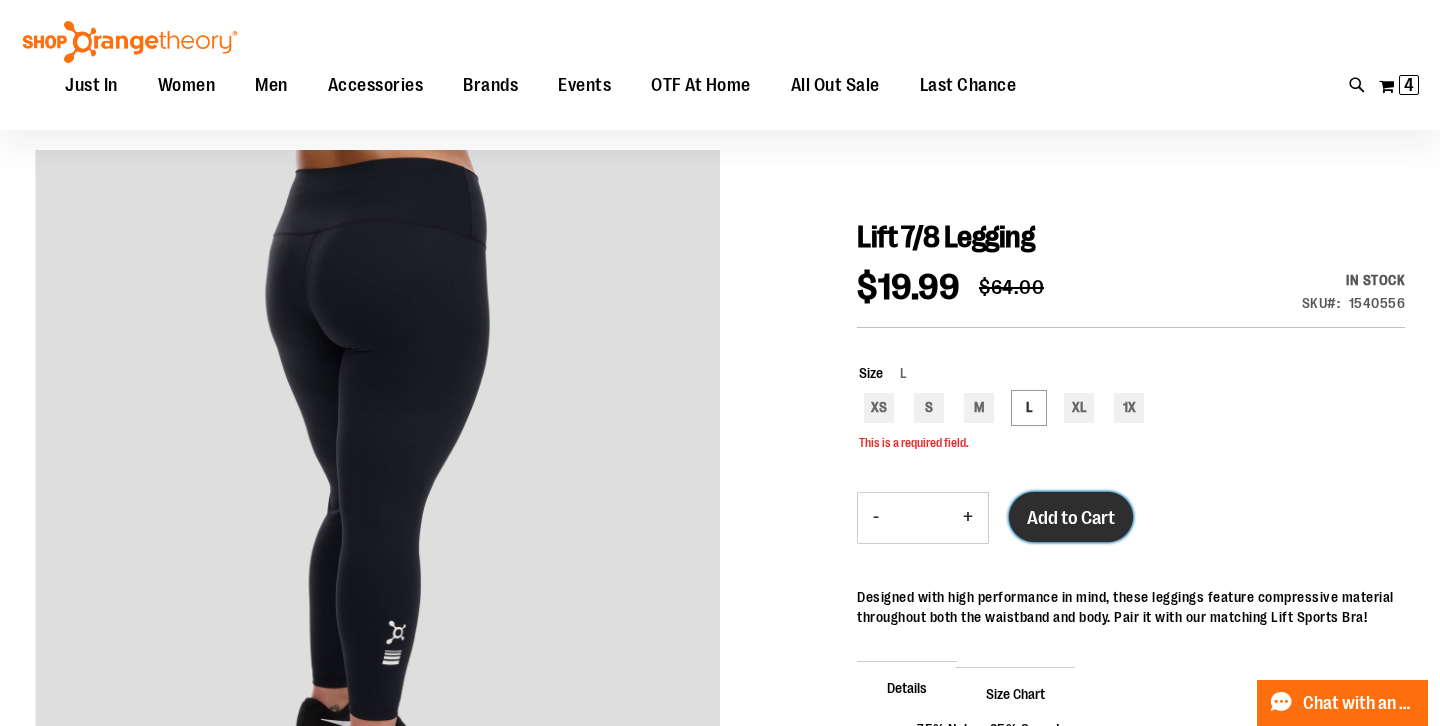 click on "Add to Cart" at bounding box center (1071, 518) 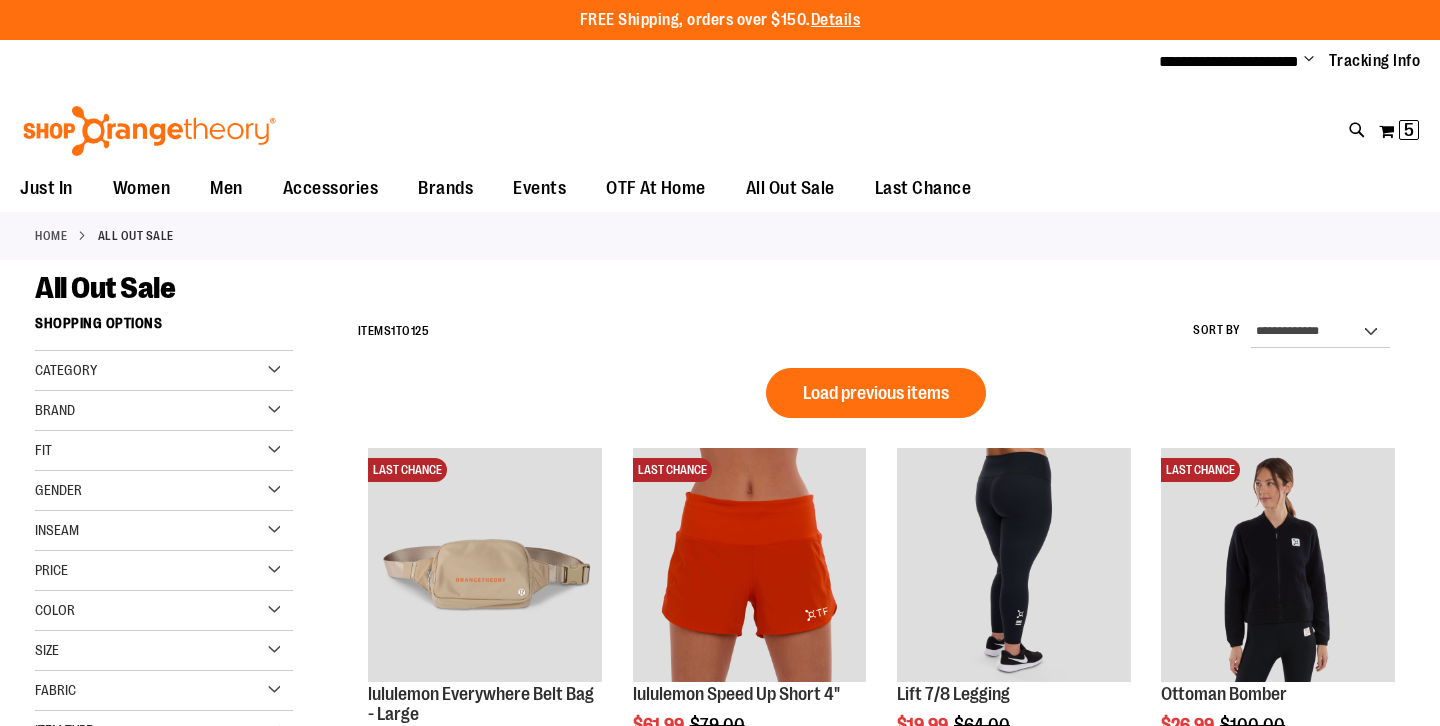 scroll, scrollTop: 0, scrollLeft: 0, axis: both 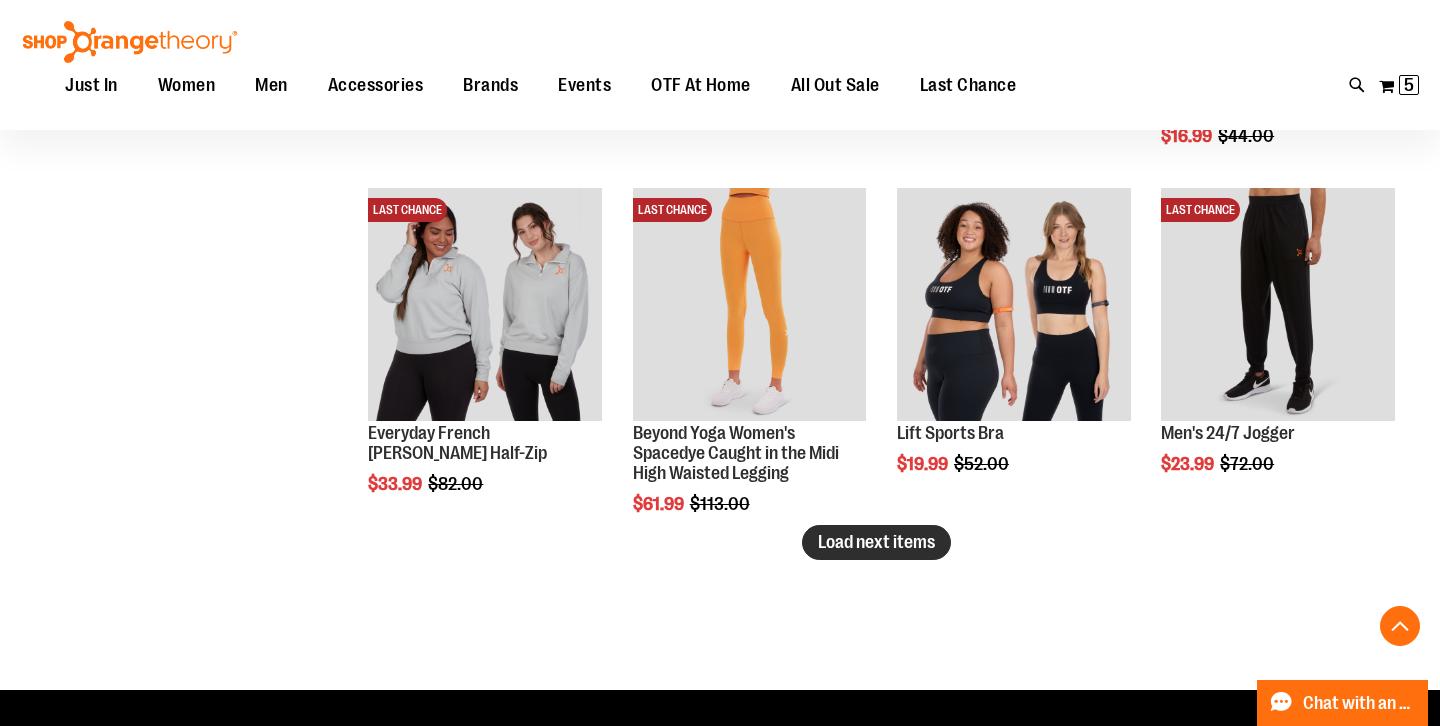 type on "**********" 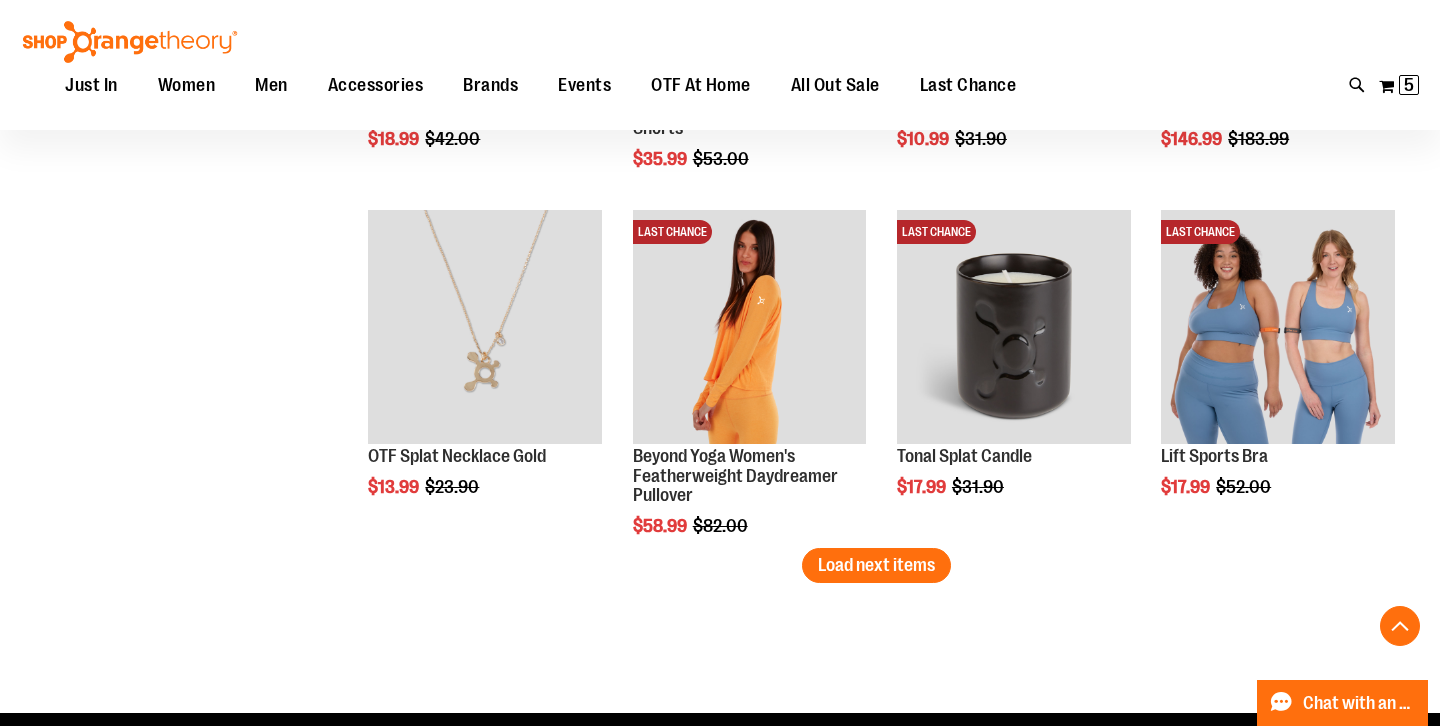 scroll, scrollTop: 4105, scrollLeft: 0, axis: vertical 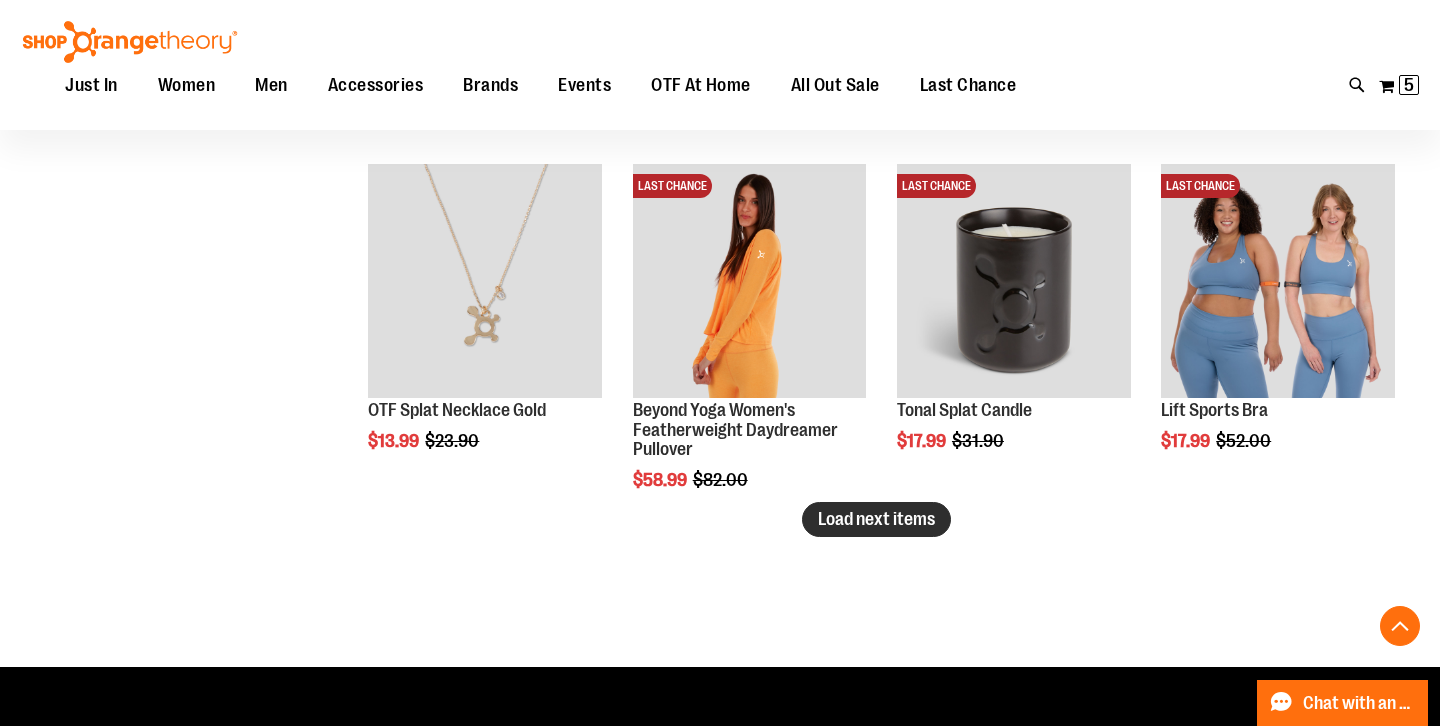 click on "Load next items" at bounding box center [876, 519] 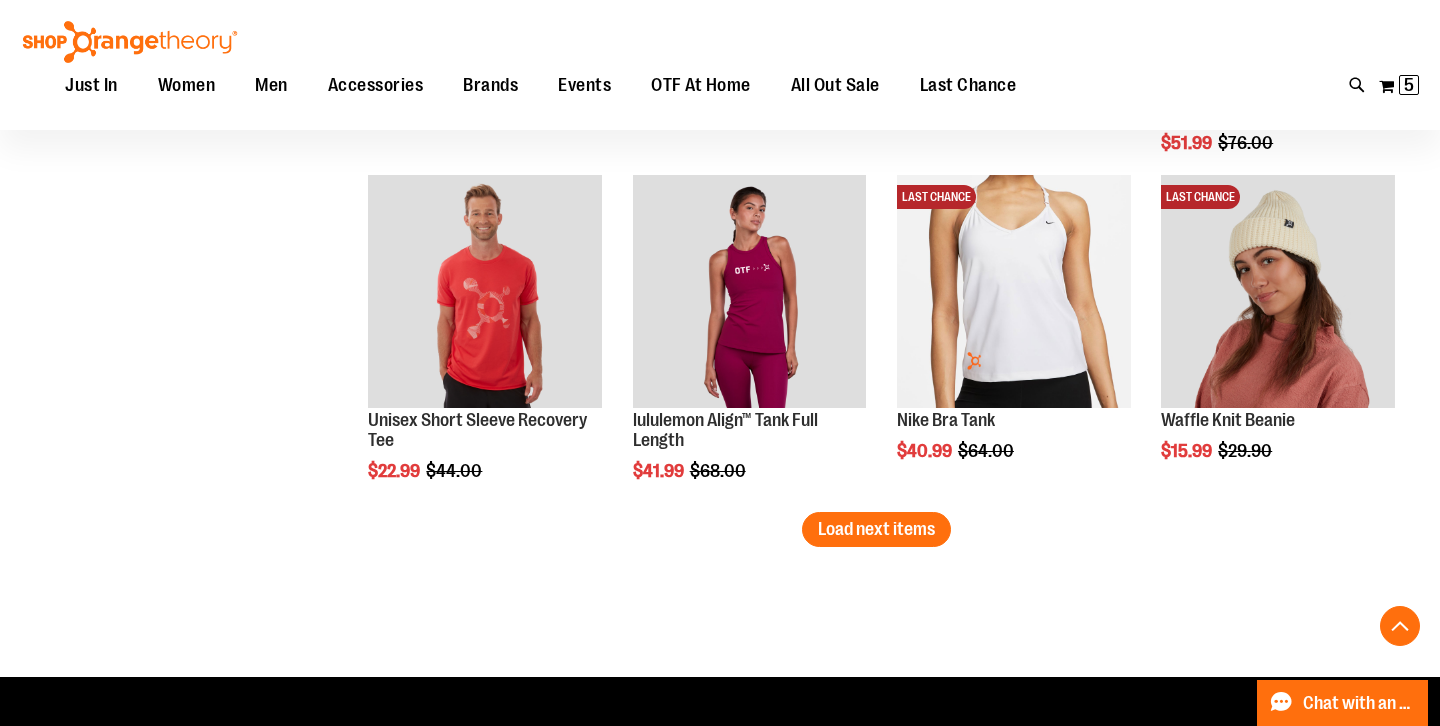 scroll, scrollTop: 5138, scrollLeft: 0, axis: vertical 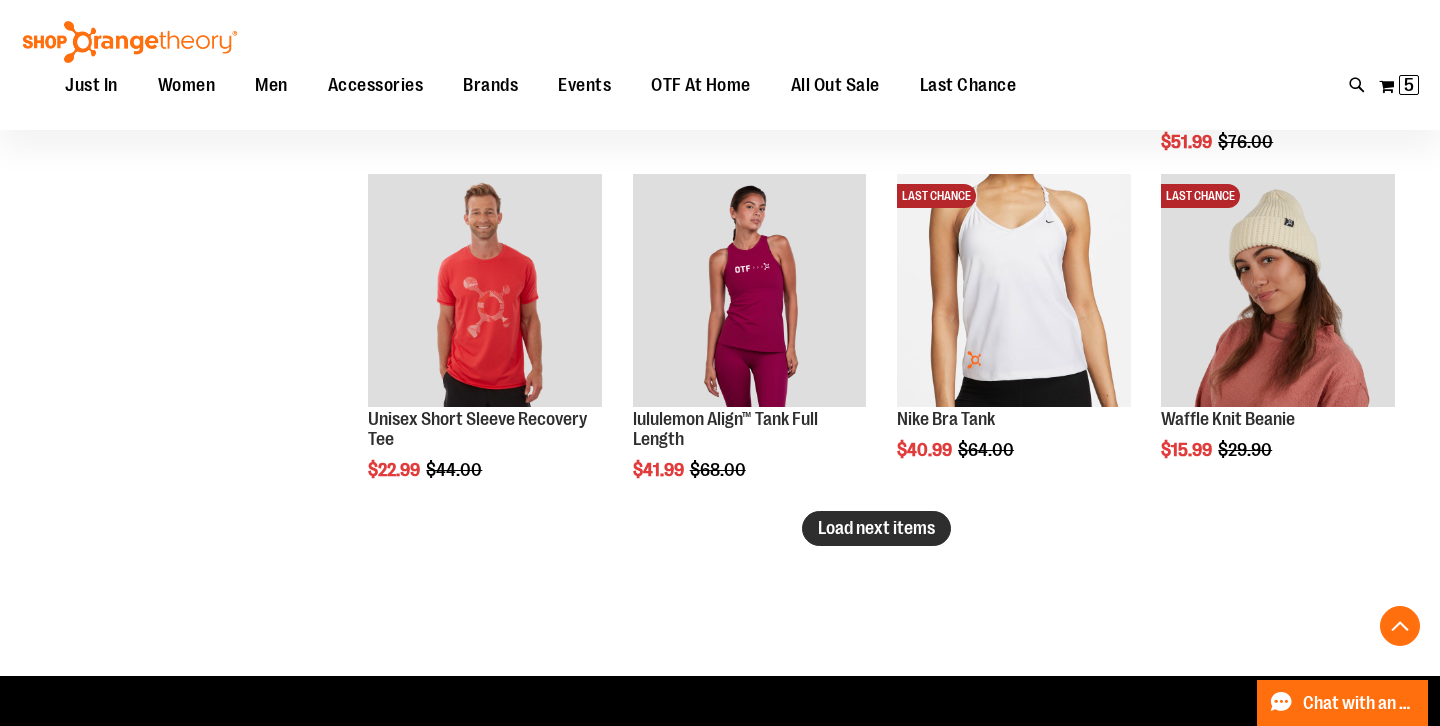 click on "Load next items" at bounding box center (876, 528) 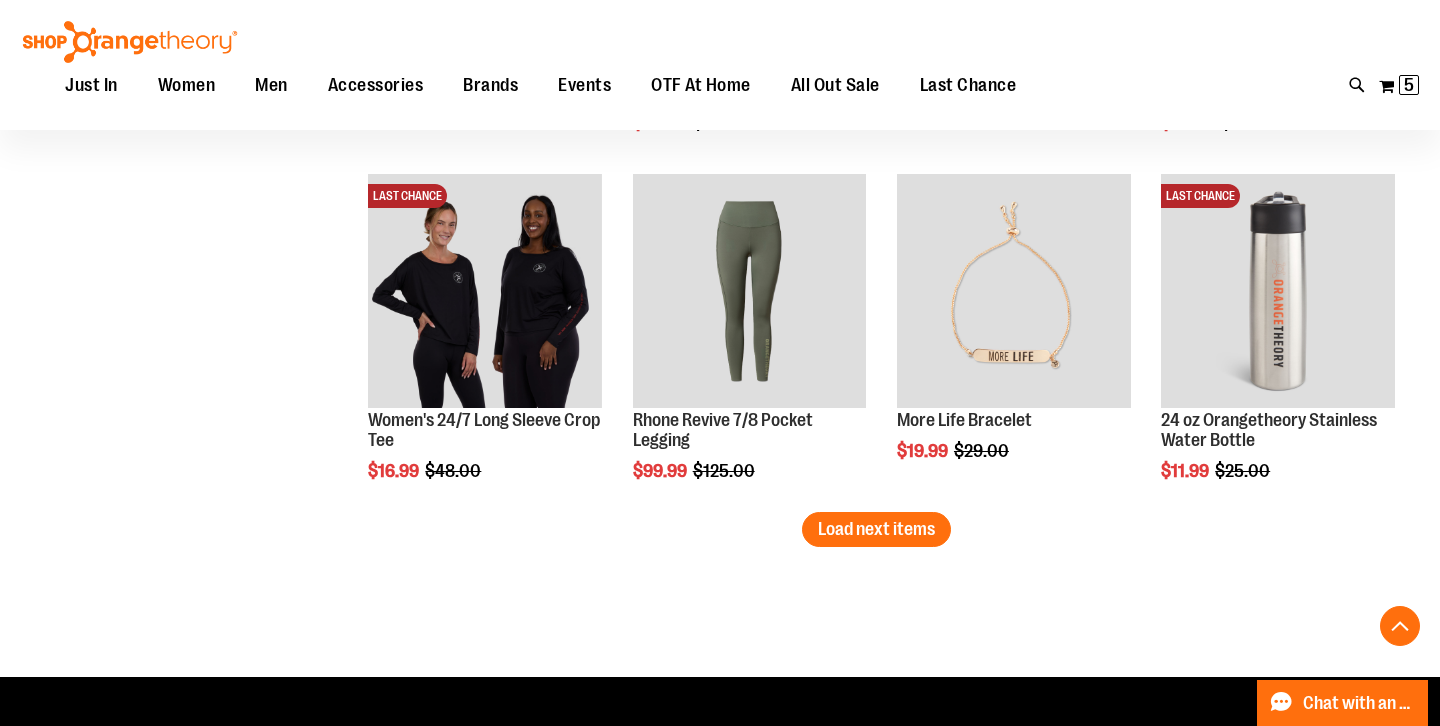 scroll, scrollTop: 6212, scrollLeft: 0, axis: vertical 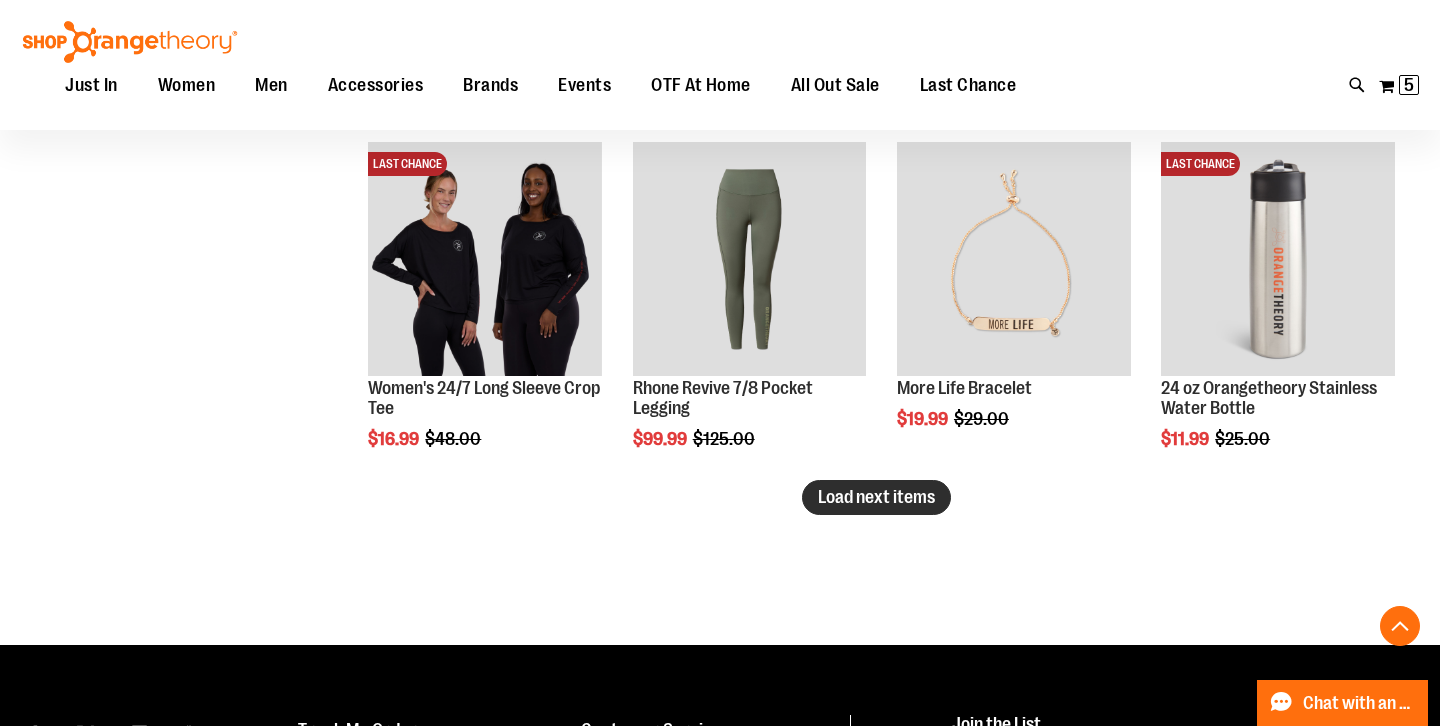click on "Load next items" at bounding box center (876, 497) 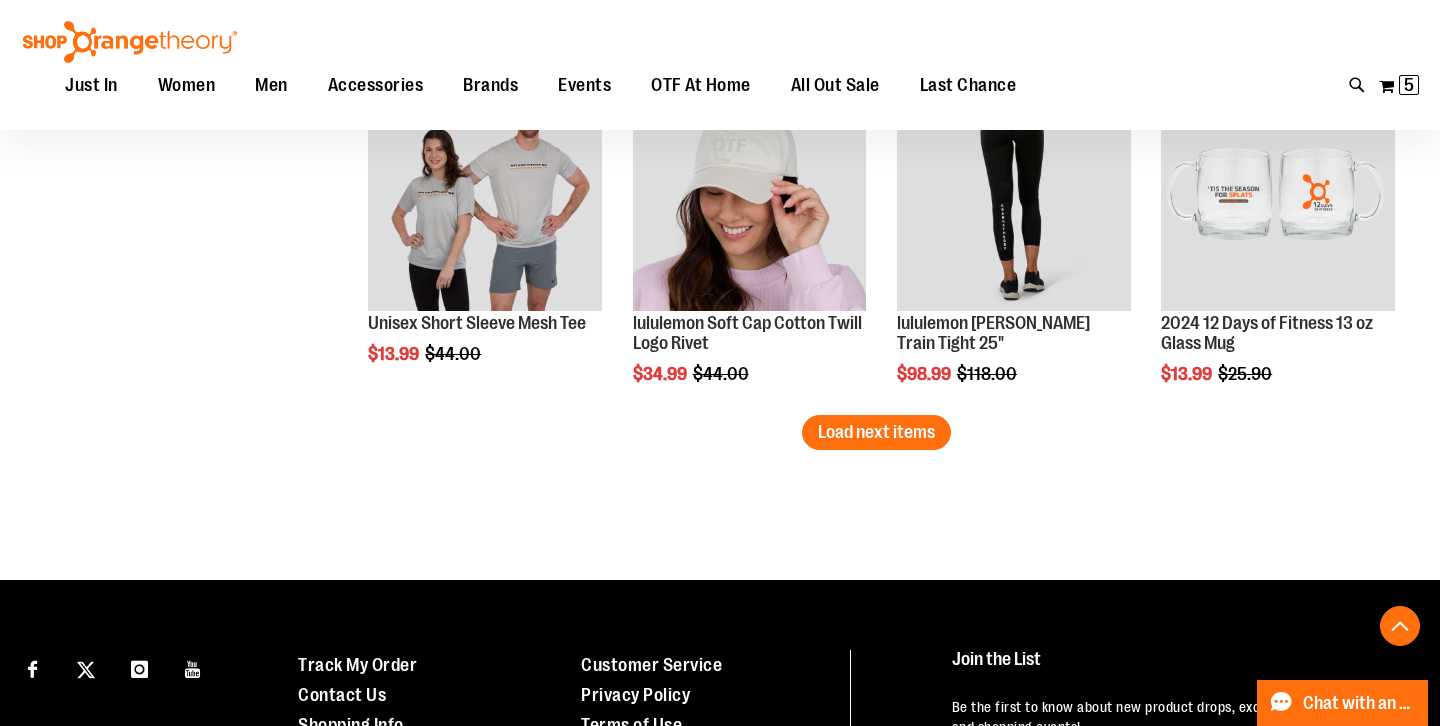 scroll, scrollTop: 7321, scrollLeft: 0, axis: vertical 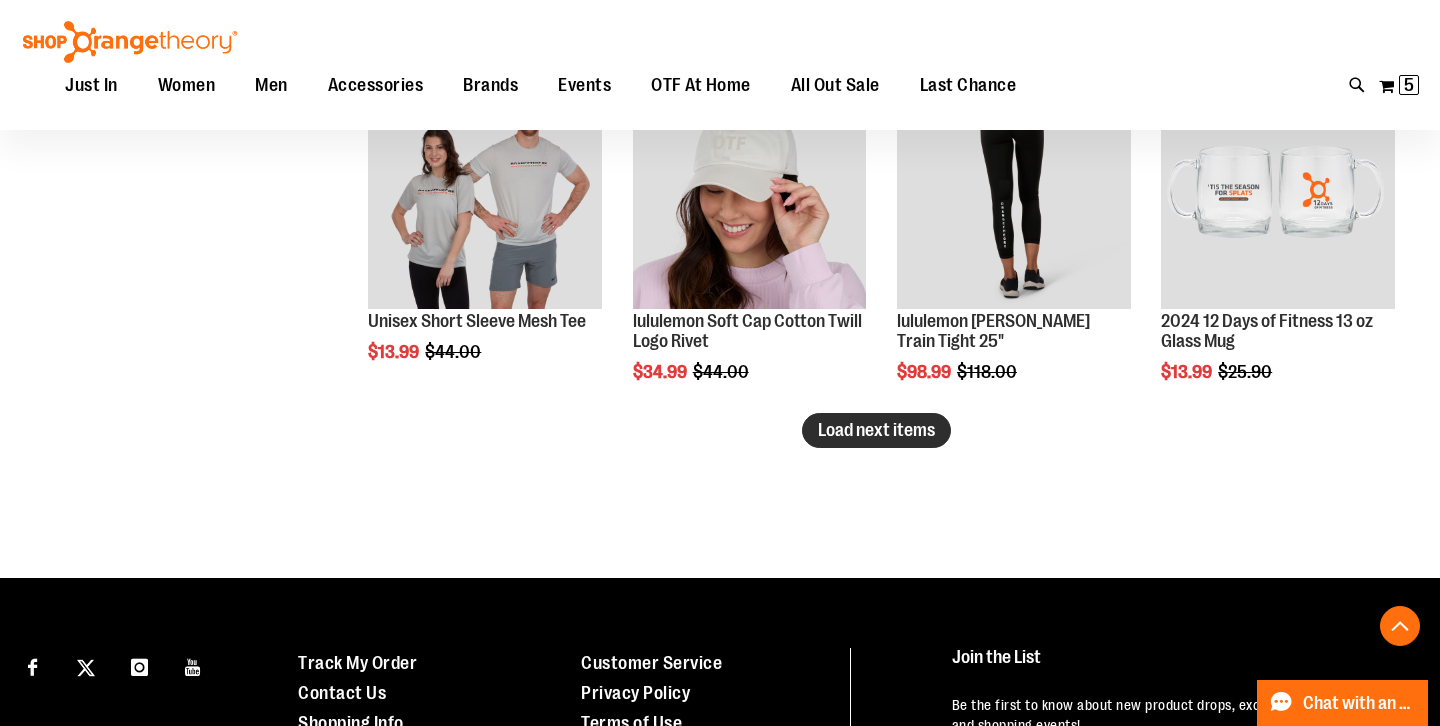 click on "Load next items" at bounding box center [876, 430] 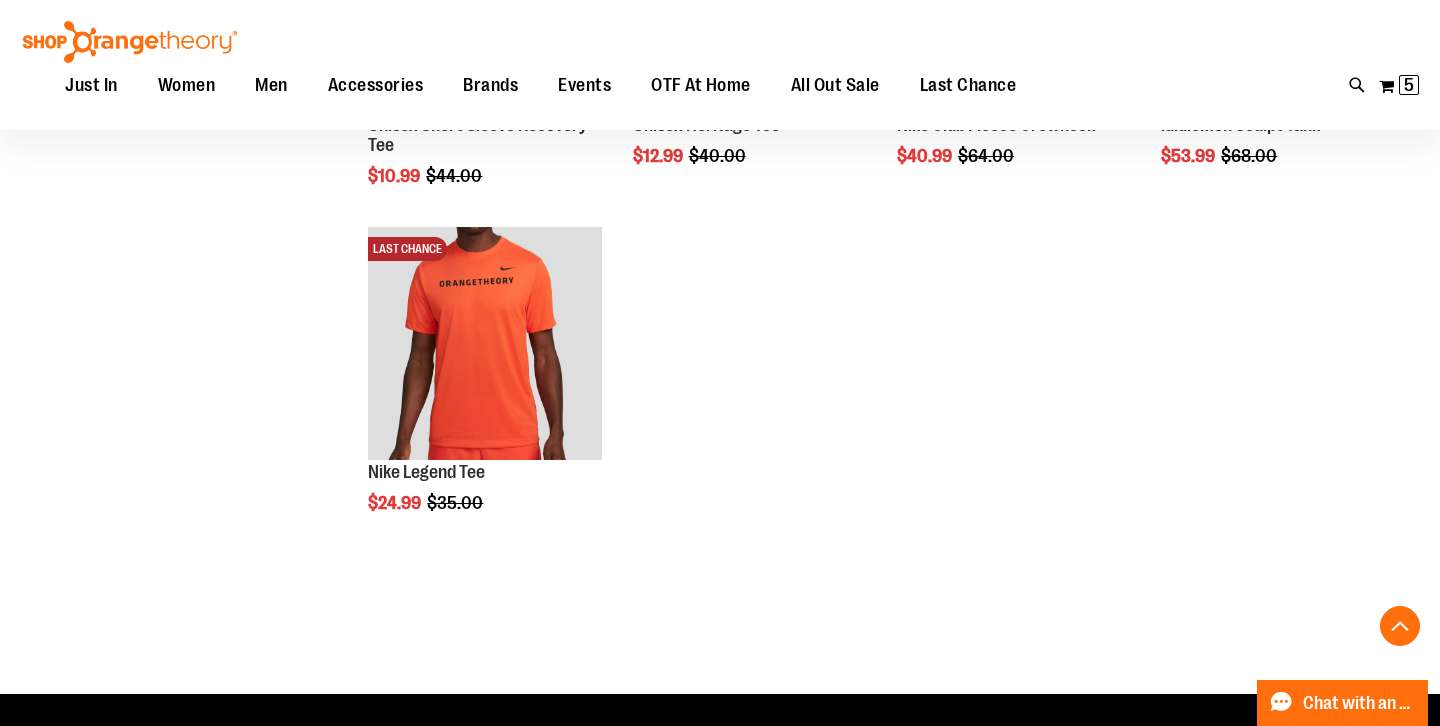 scroll, scrollTop: 7863, scrollLeft: 0, axis: vertical 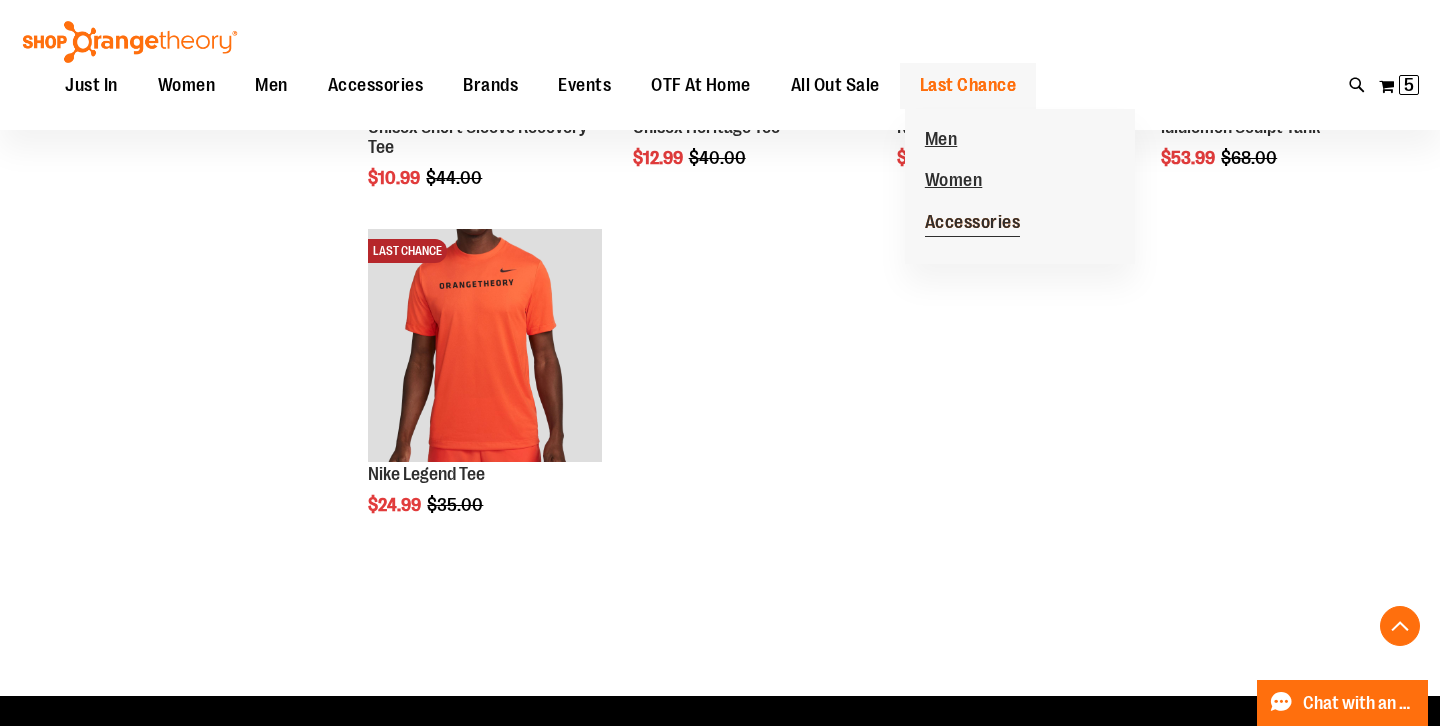 click on "Accessories" at bounding box center [973, 224] 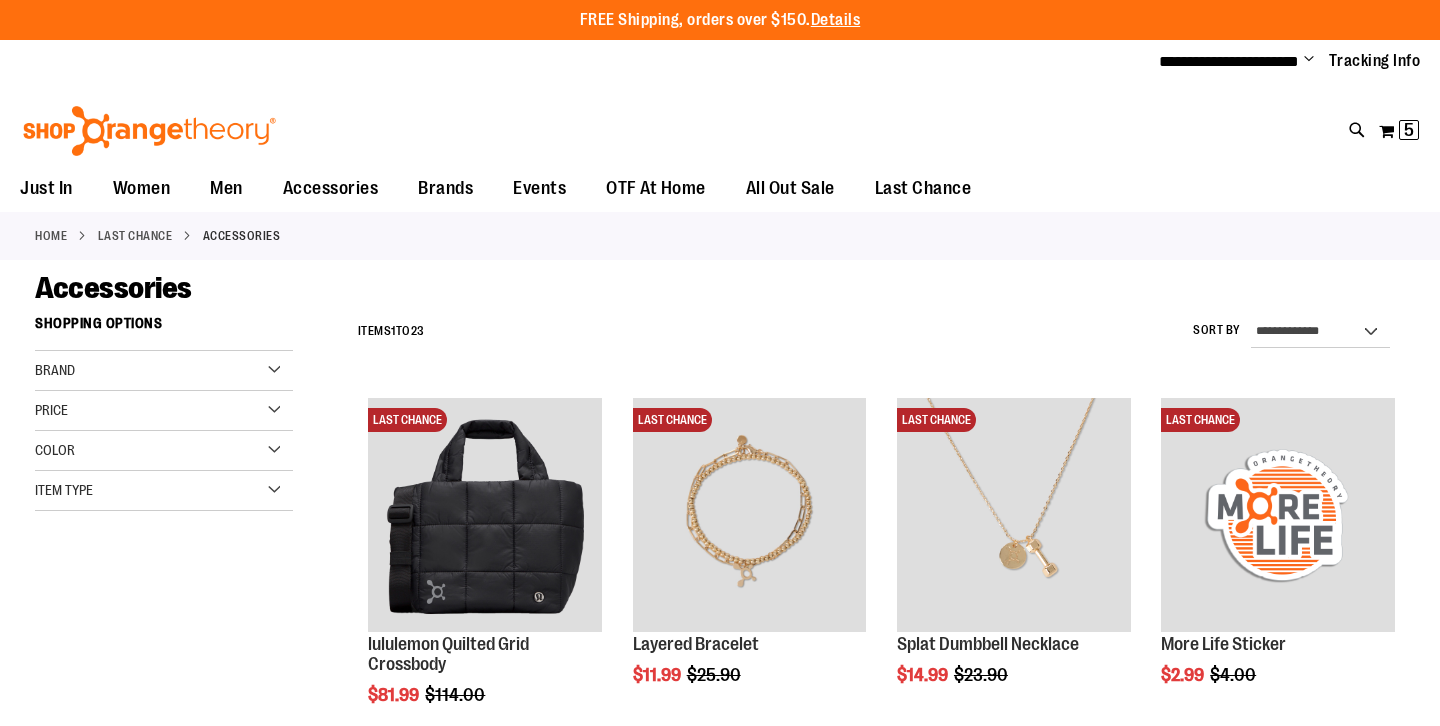 scroll, scrollTop: 0, scrollLeft: 0, axis: both 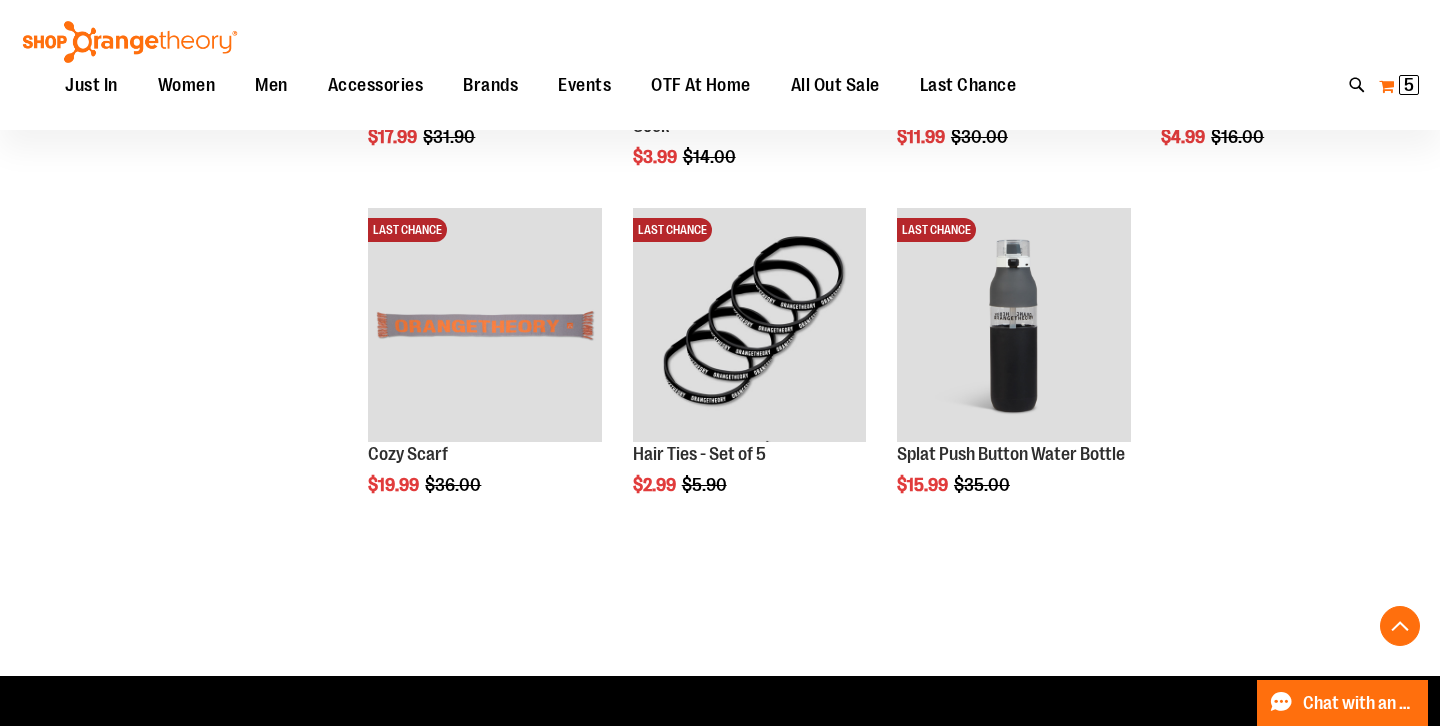 type on "**********" 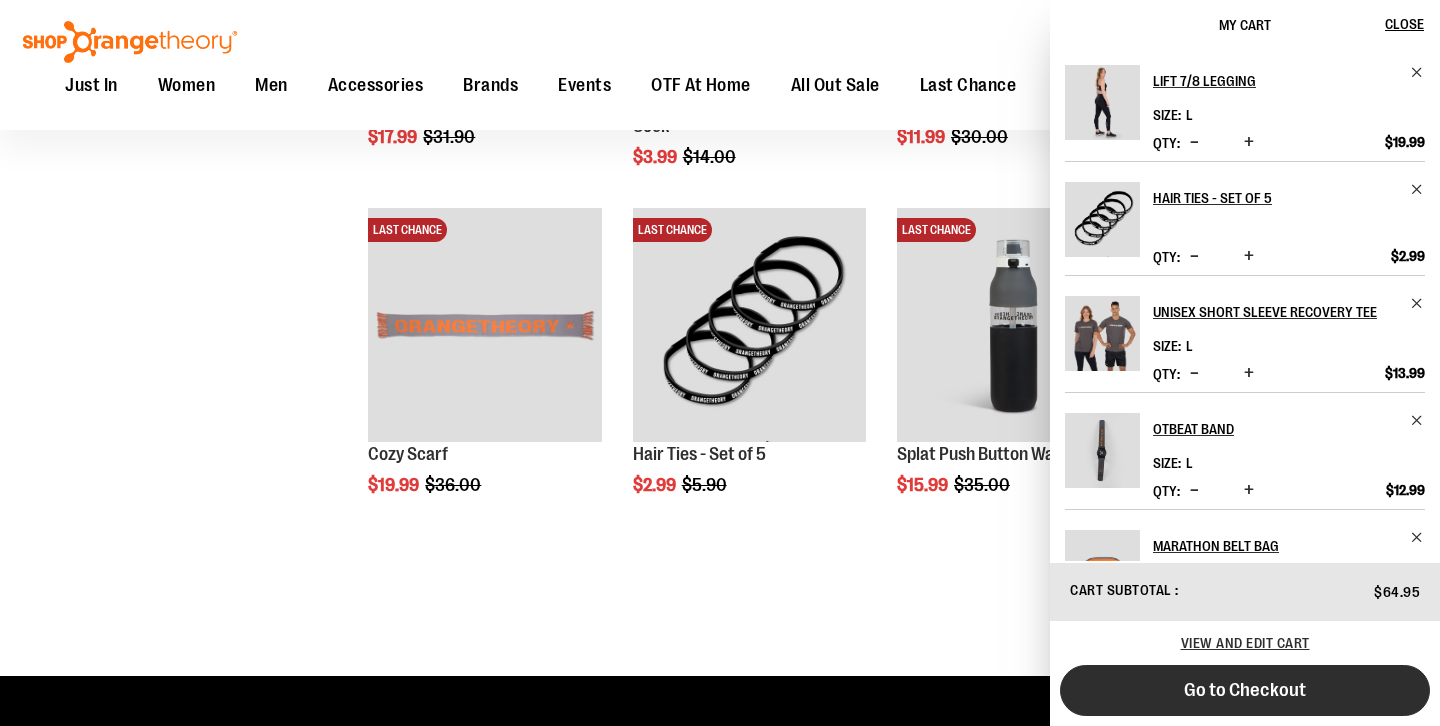 click on "Go to Checkout" at bounding box center [1245, 690] 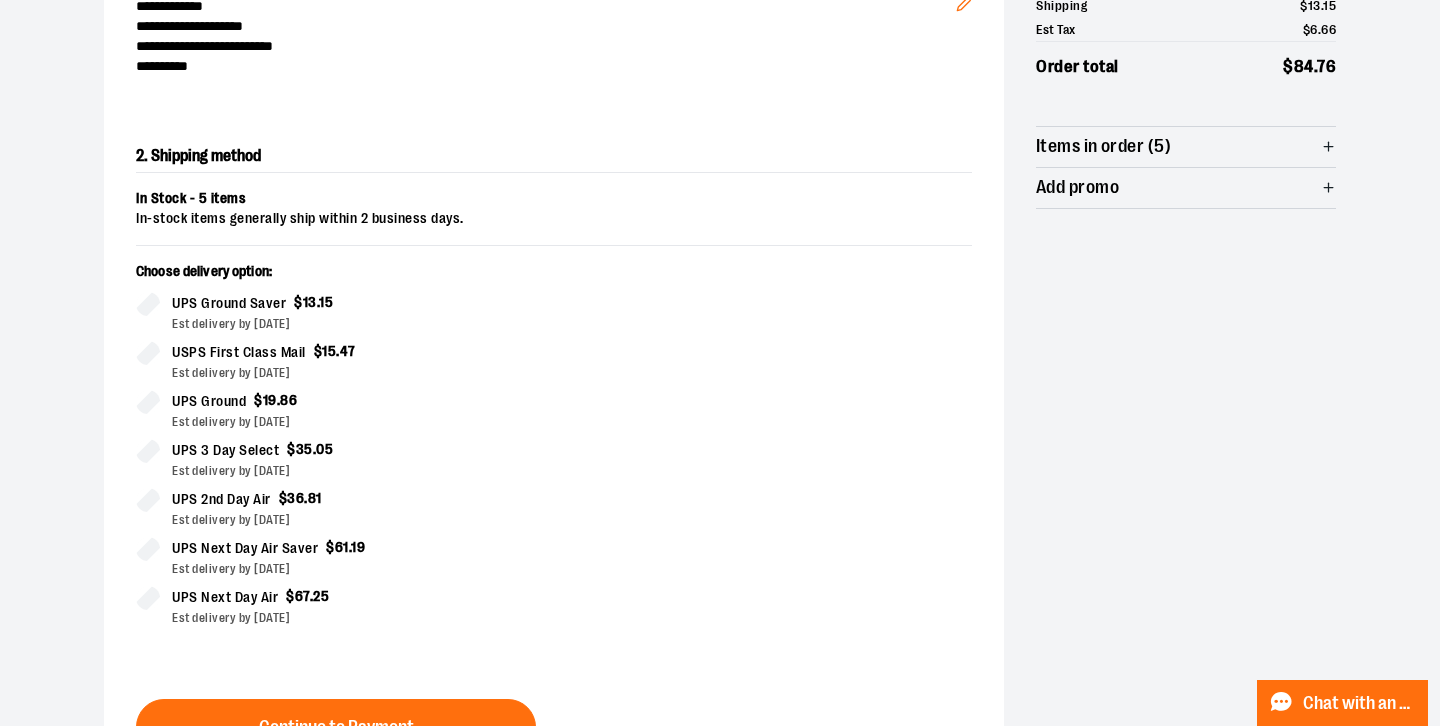 scroll, scrollTop: 521, scrollLeft: 0, axis: vertical 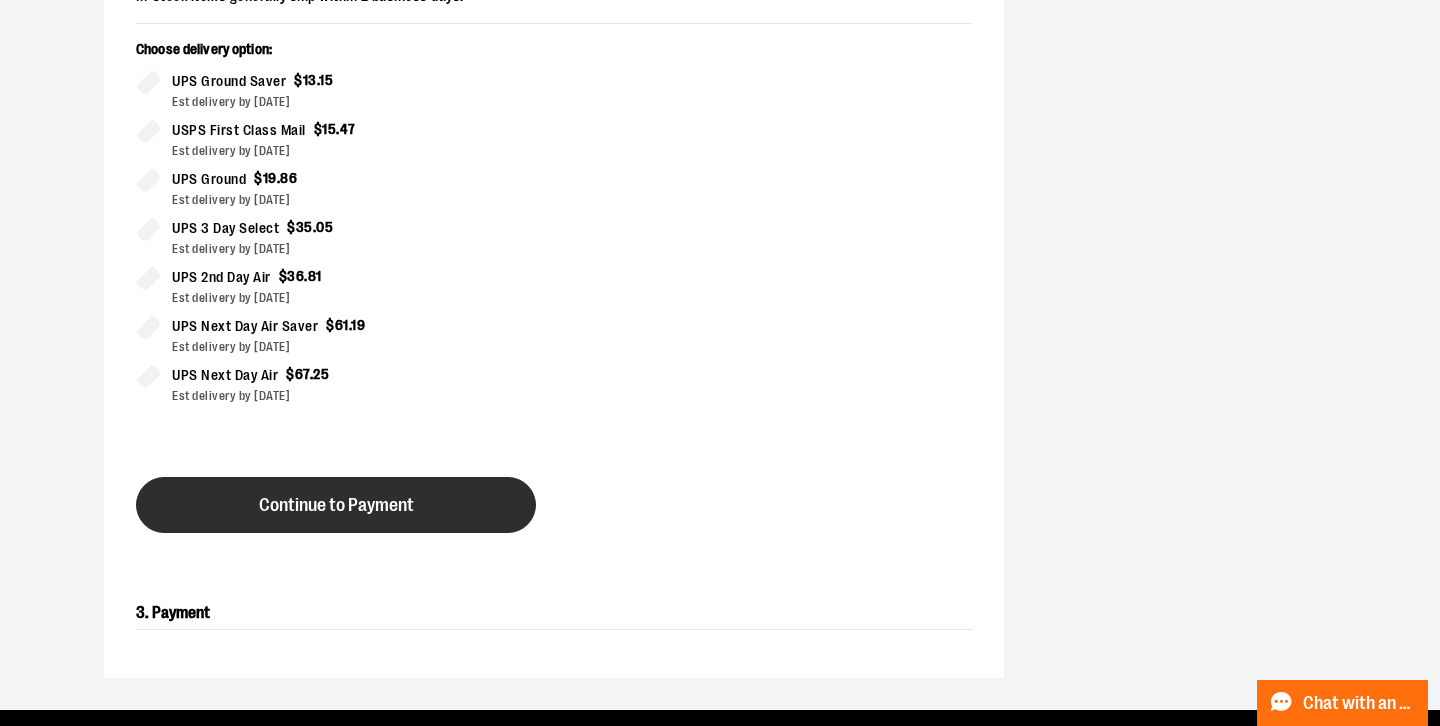click on "Continue to Payment" at bounding box center [336, 505] 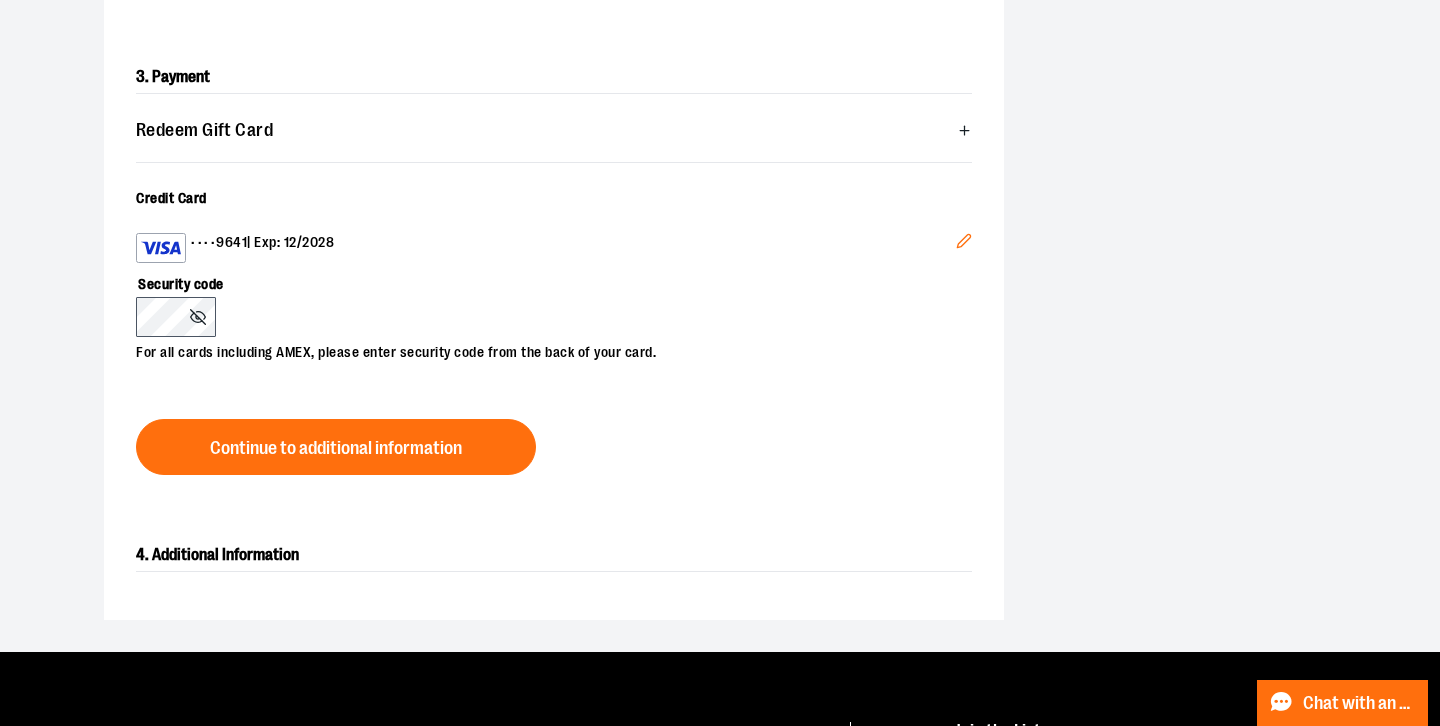 scroll, scrollTop: 574, scrollLeft: 0, axis: vertical 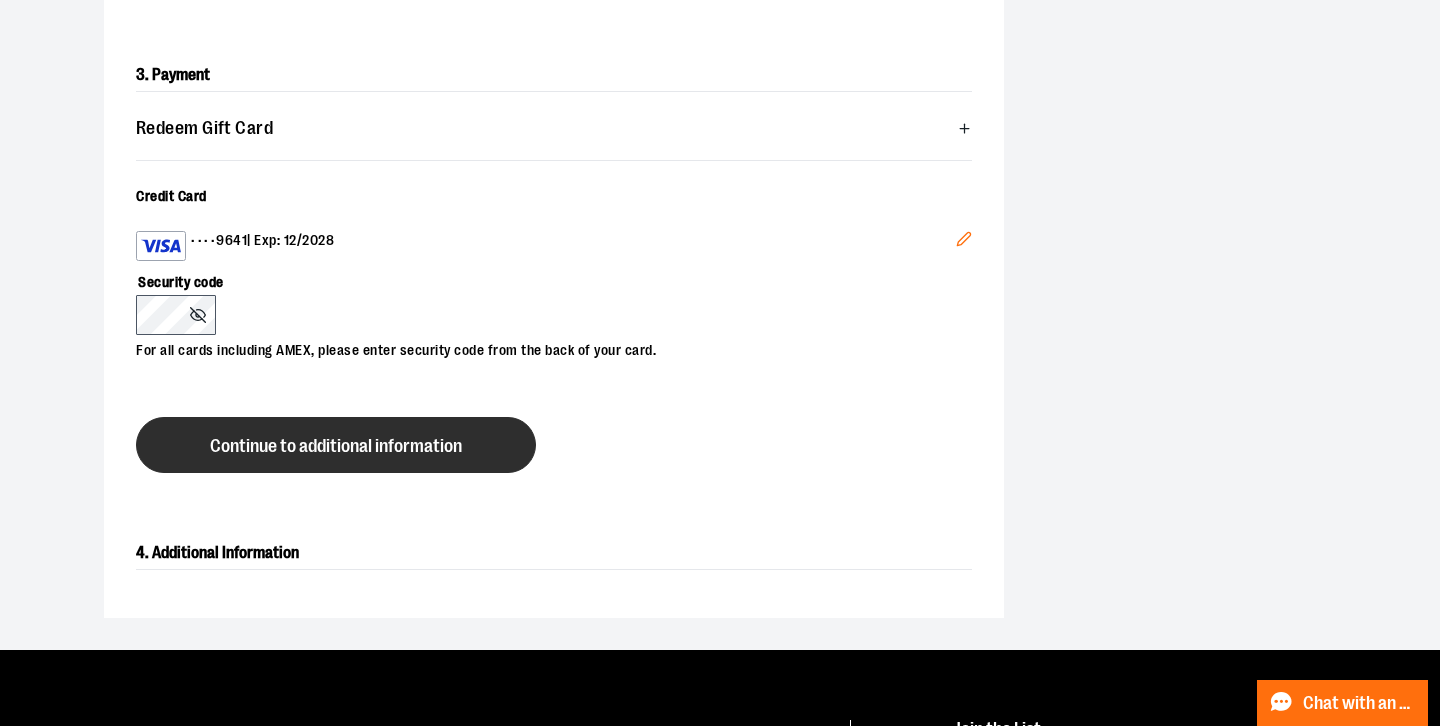 click on "Continue to additional information" at bounding box center (336, 446) 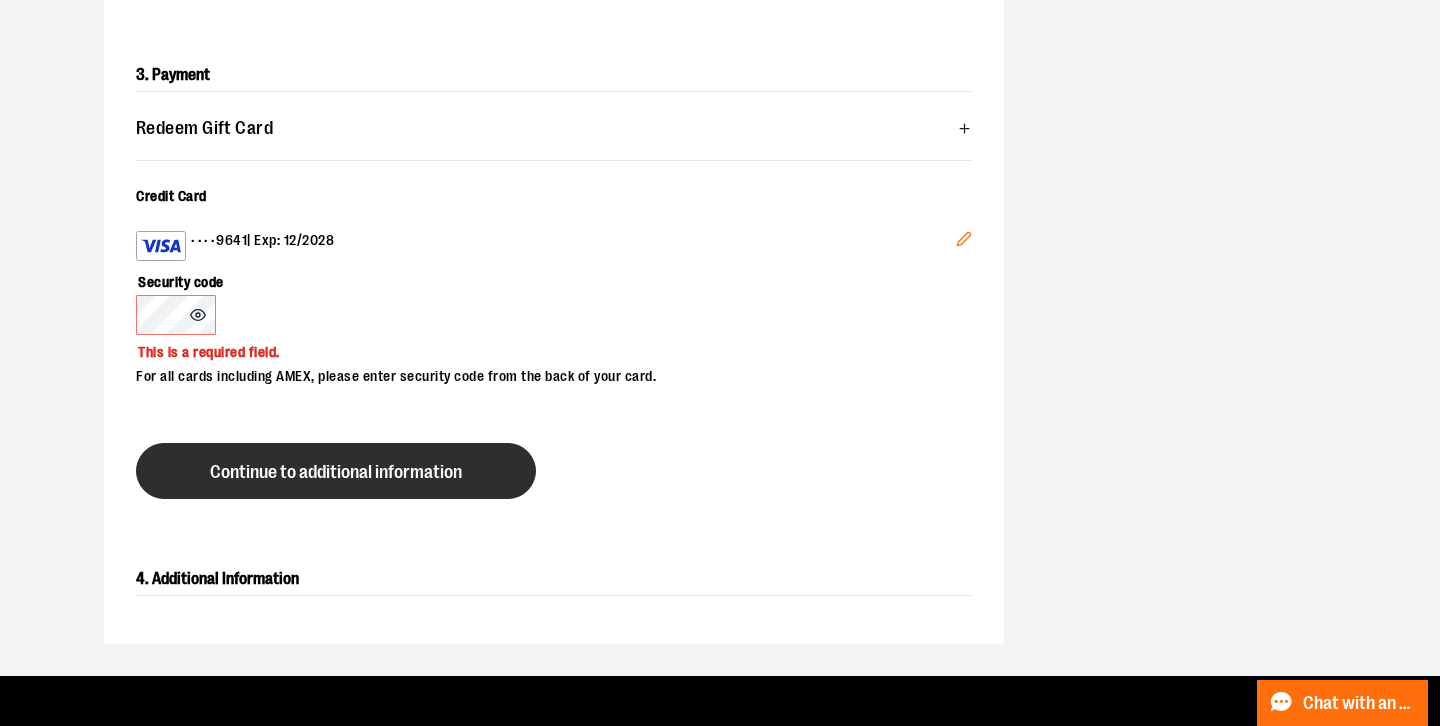 click on "Continue to additional information" at bounding box center (336, 472) 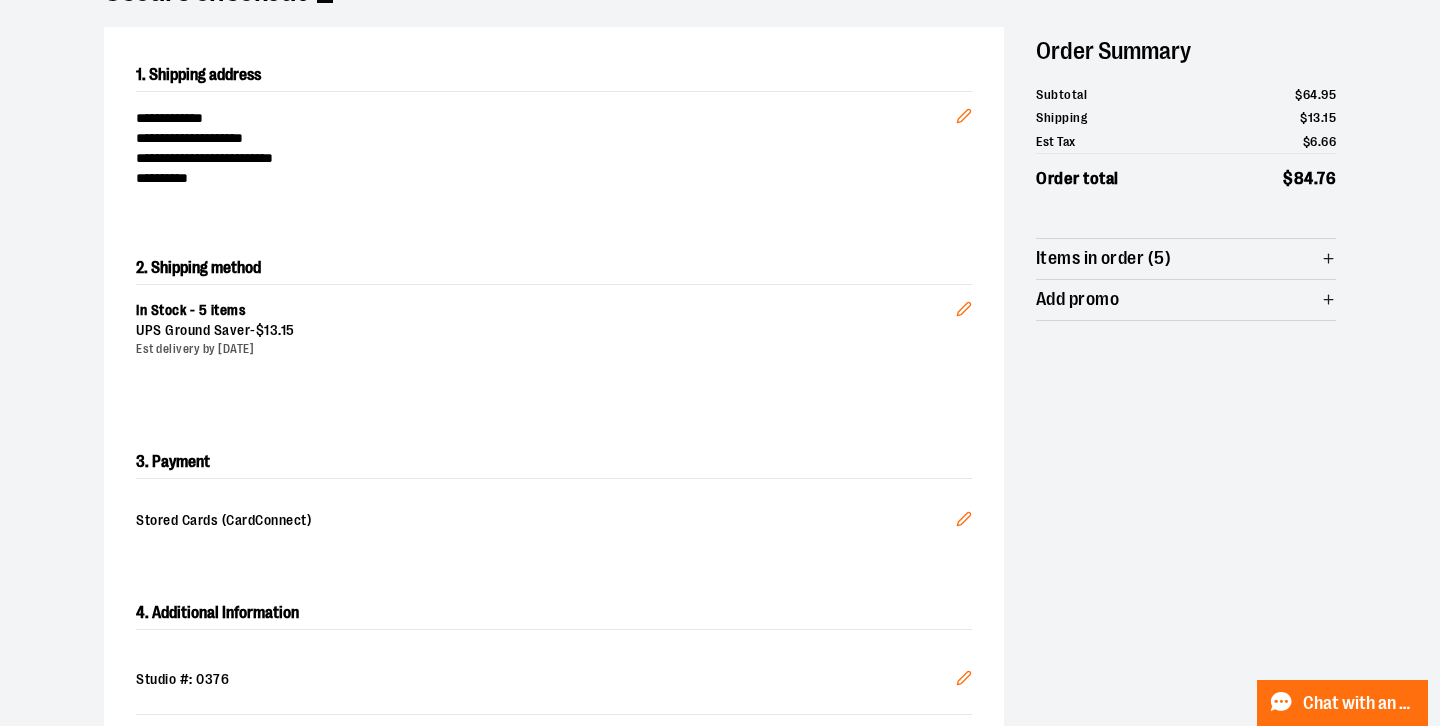 scroll, scrollTop: 0, scrollLeft: 0, axis: both 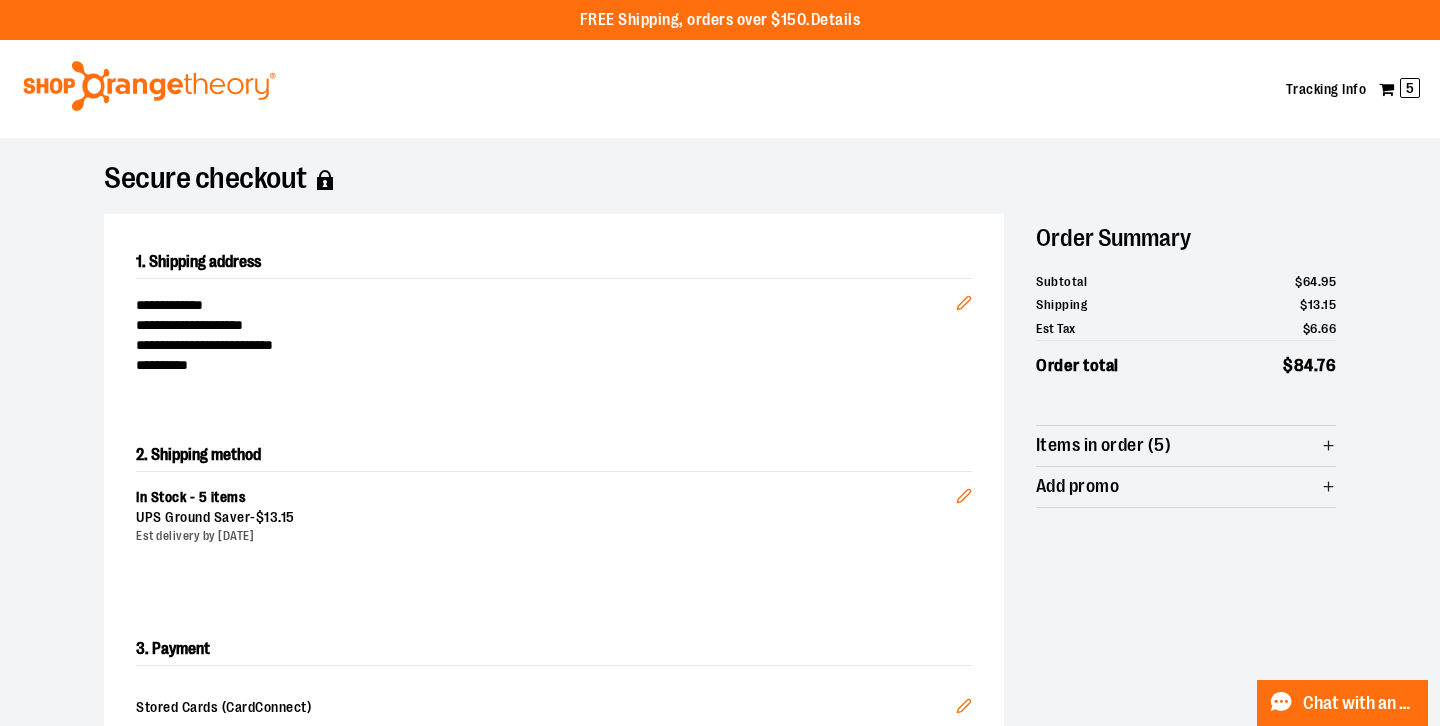 click on "Items in order (5)" at bounding box center (1103, 445) 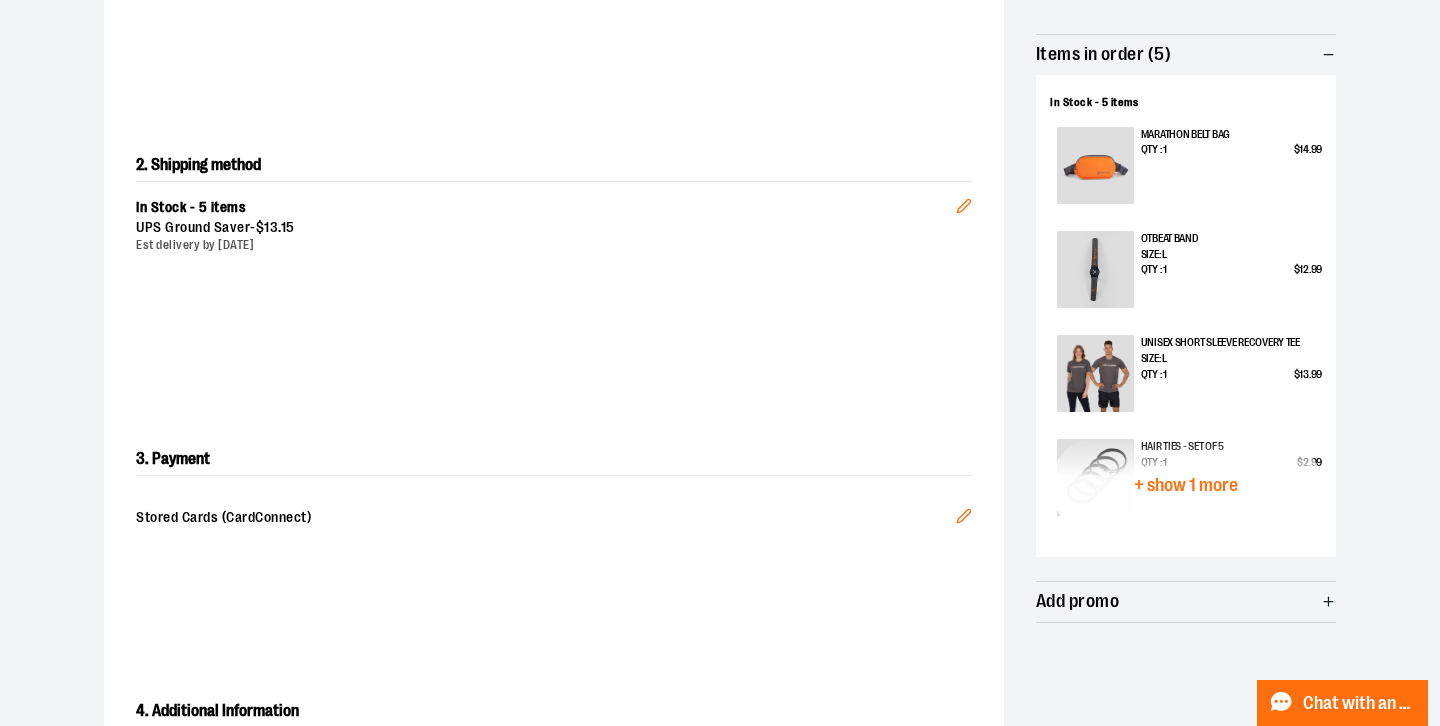 scroll, scrollTop: 380, scrollLeft: 0, axis: vertical 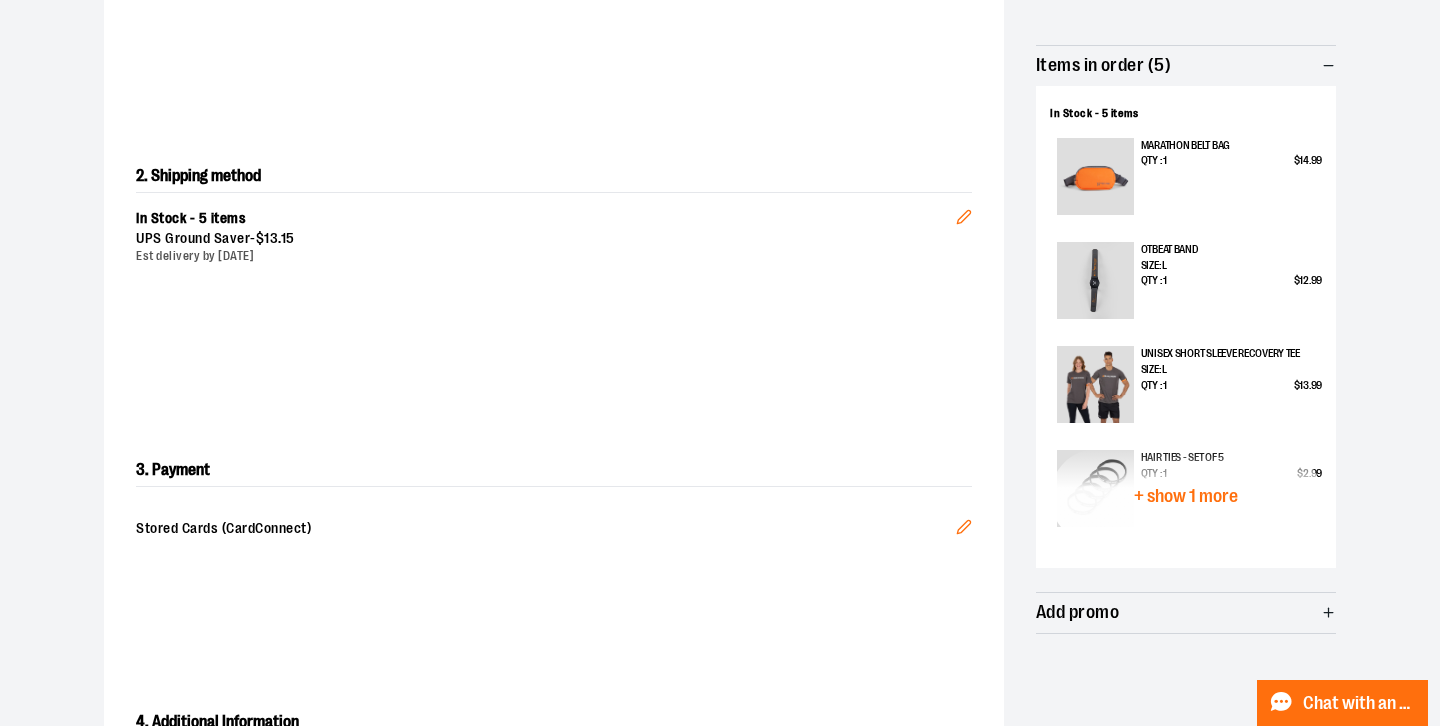 click on "+ show 1 more" at bounding box center (1186, 496) 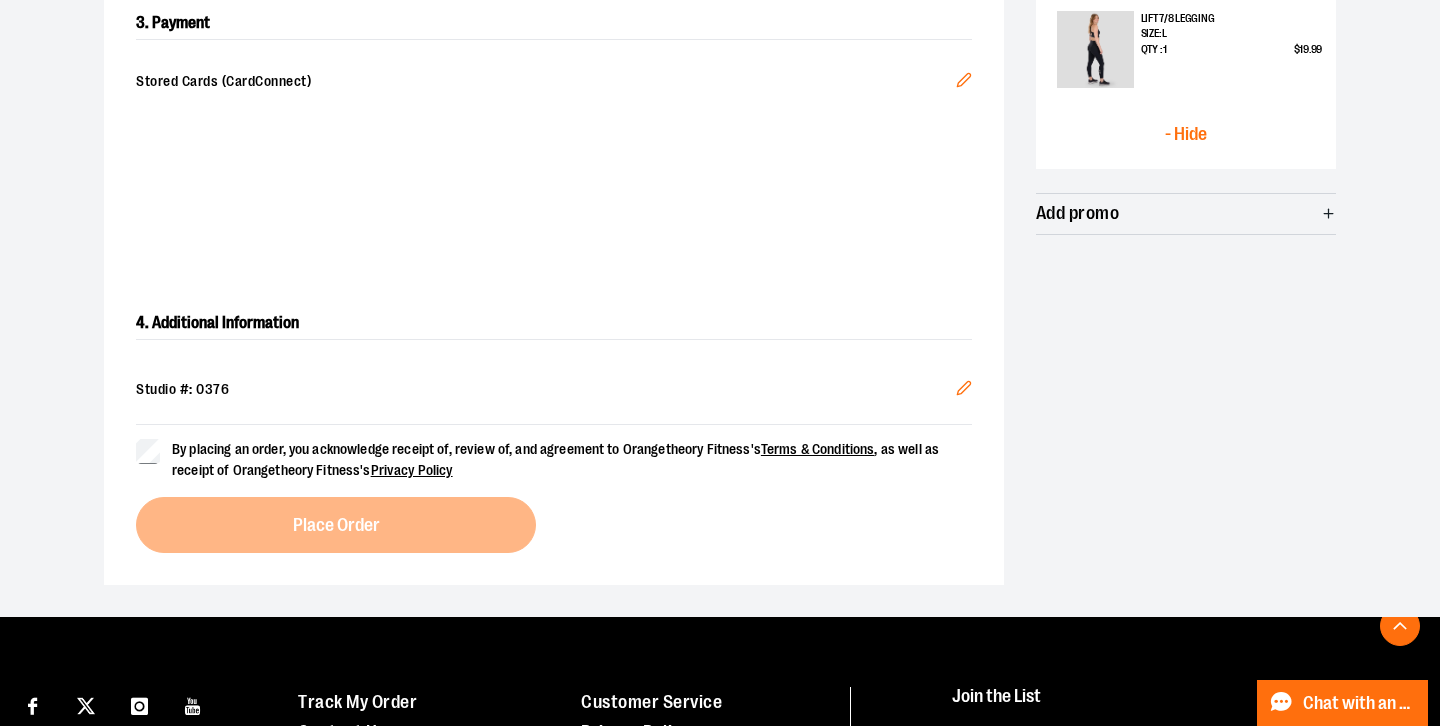 scroll, scrollTop: 932, scrollLeft: 0, axis: vertical 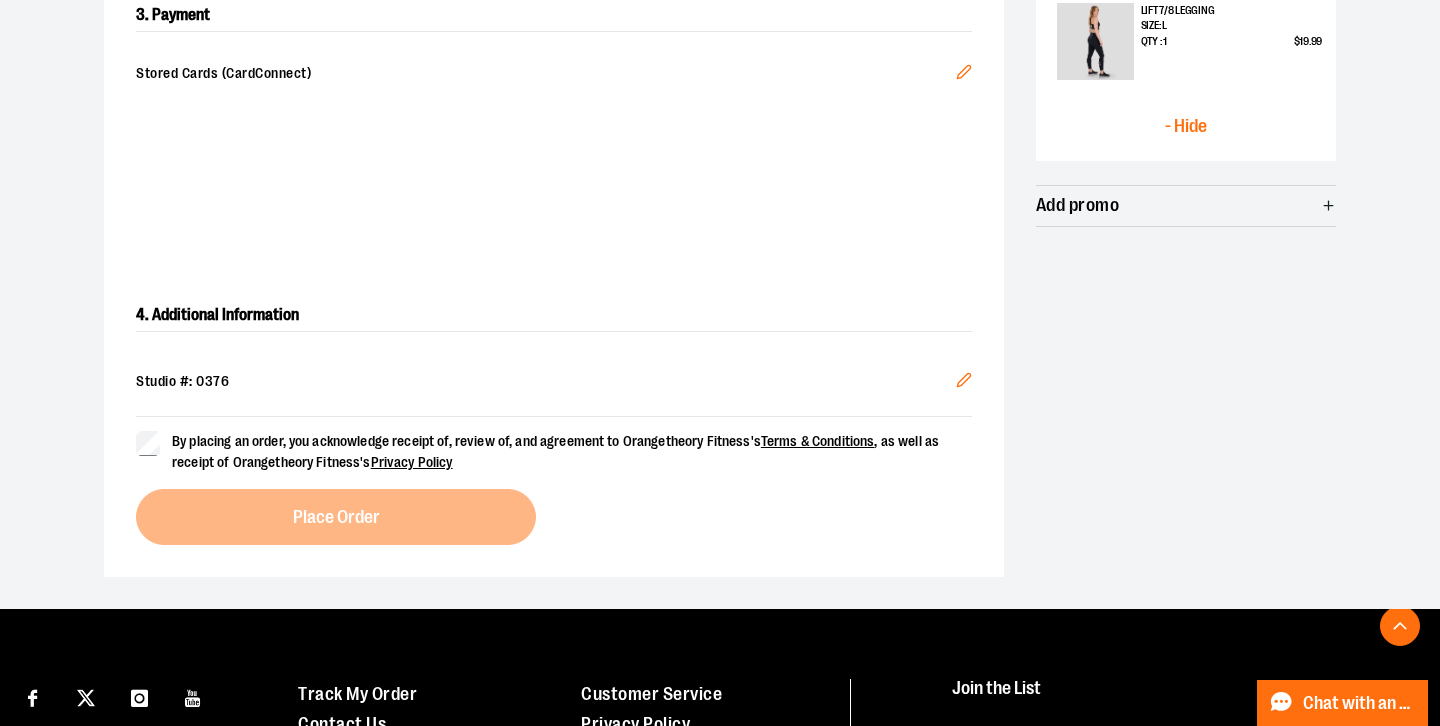 click on "By placing an order, you acknowledge receipt of, review of, and agreement to Orangetheory Fitness's  Terms & Conditions ,  as well as receipt of Orangetheory Fitness's  Privacy Policy Place Order" at bounding box center [554, 480] 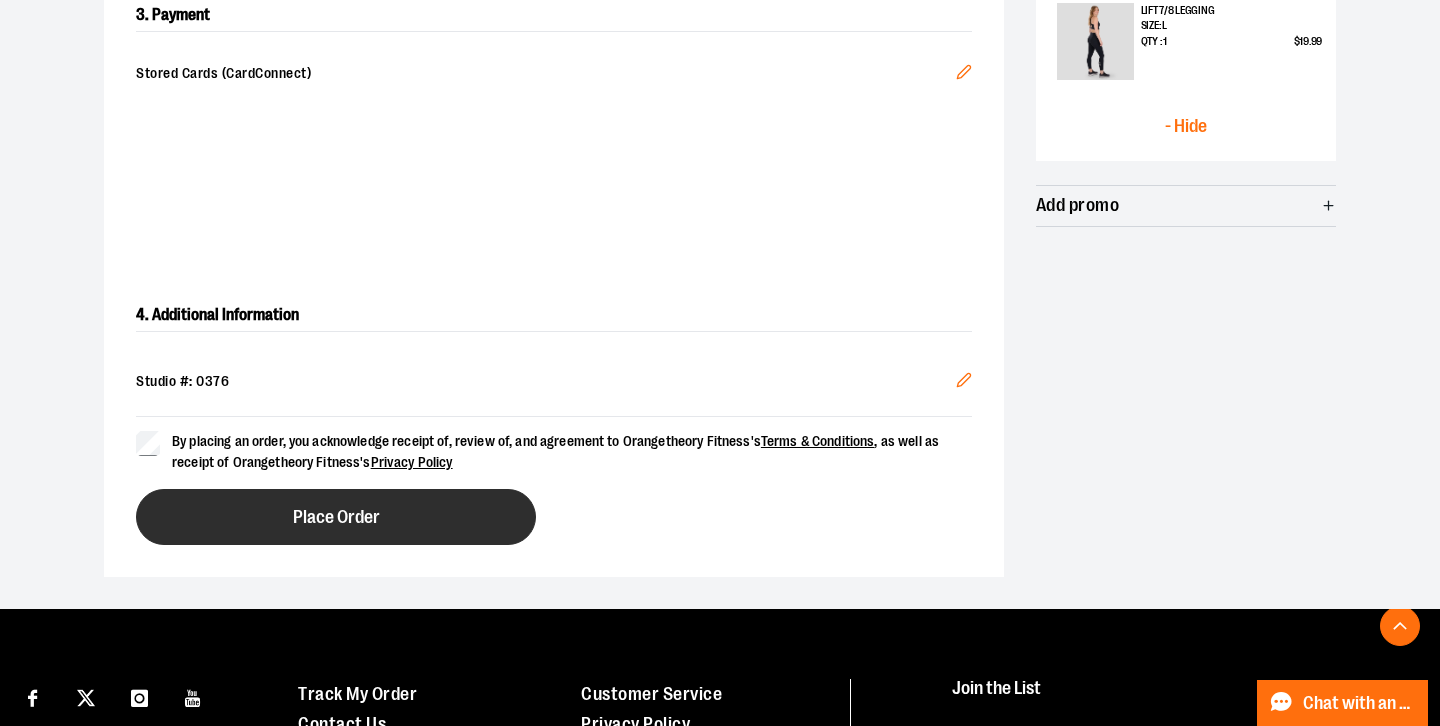 click on "Place Order" at bounding box center (336, 517) 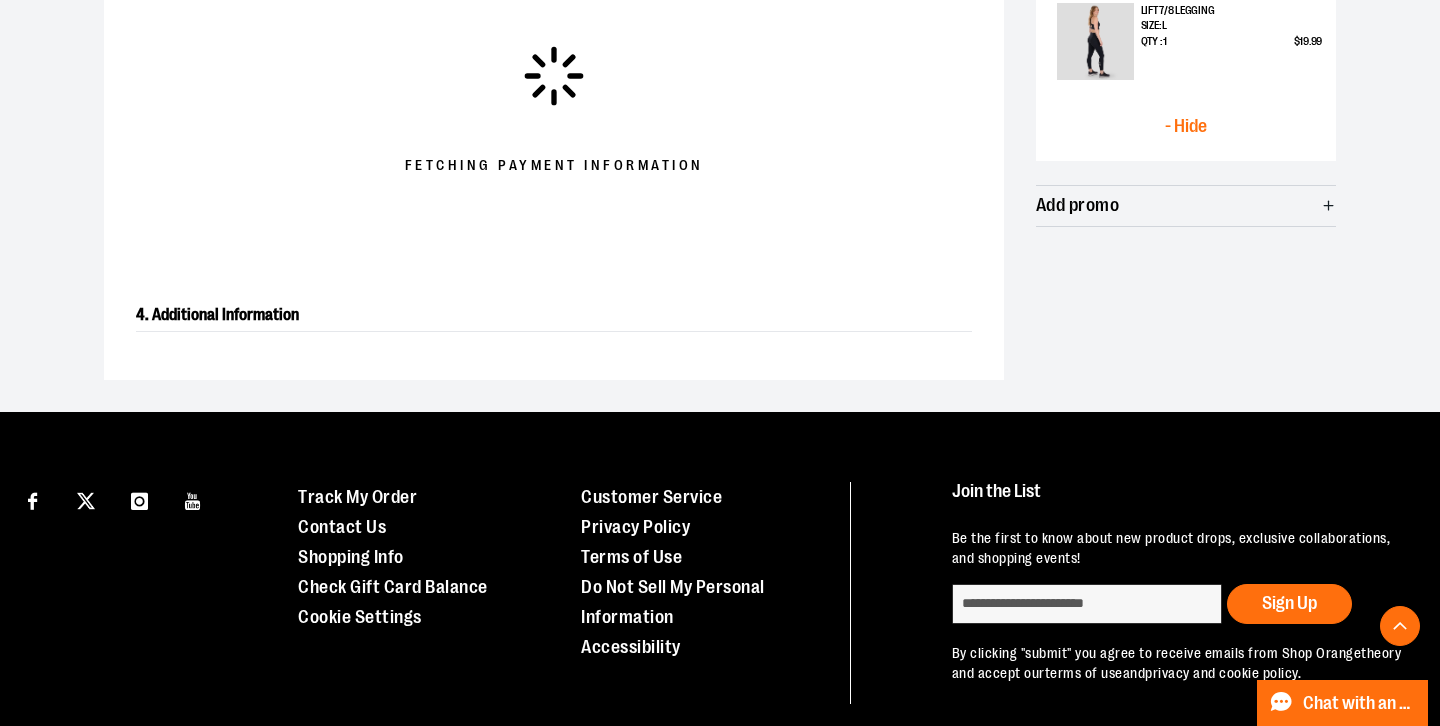 scroll, scrollTop: 815, scrollLeft: 0, axis: vertical 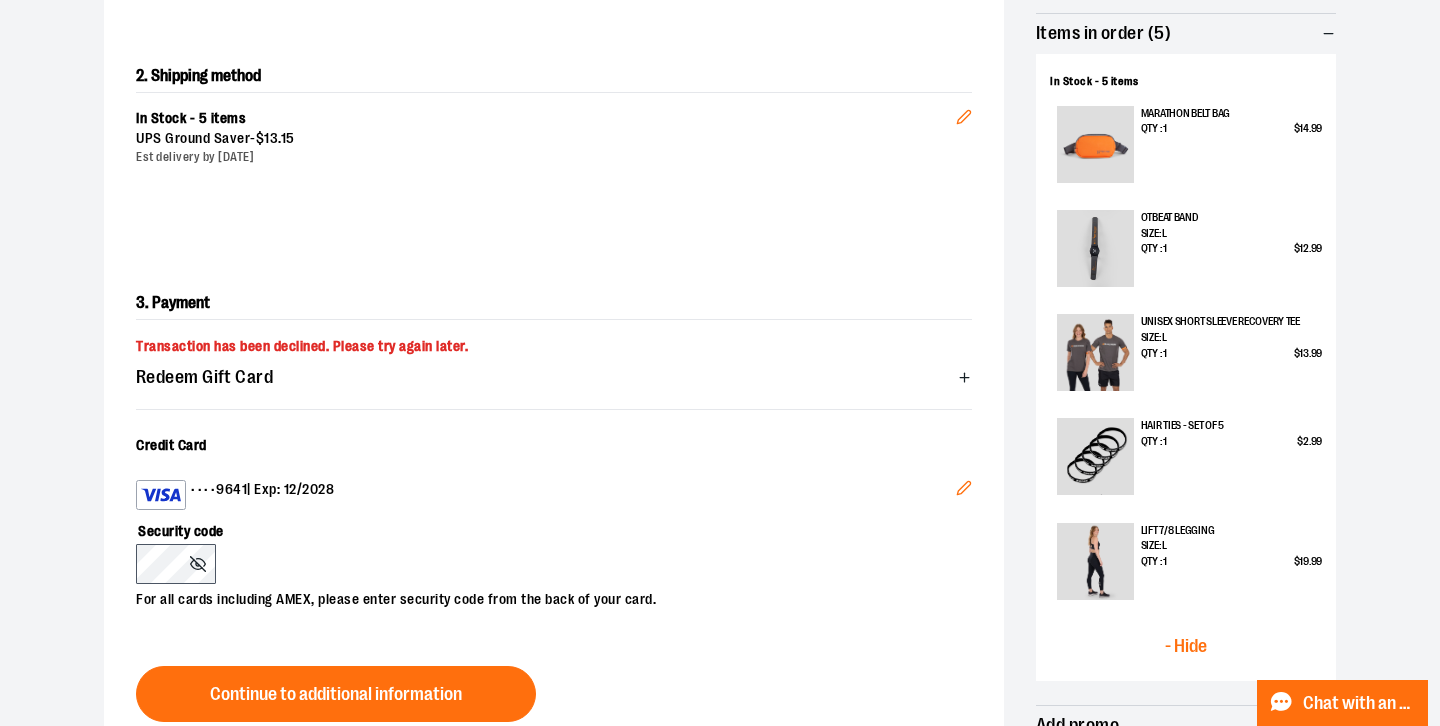 click at bounding box center (161, 495) 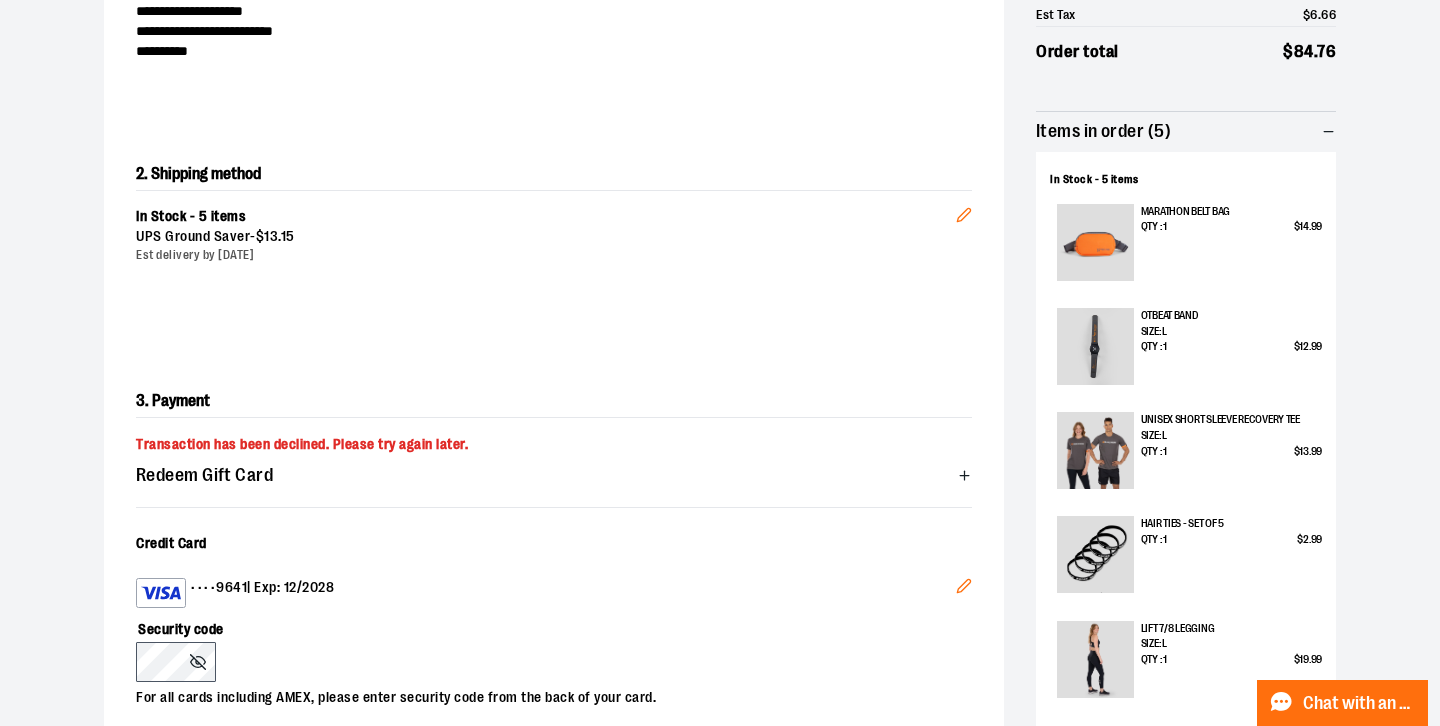 scroll, scrollTop: 319, scrollLeft: 0, axis: vertical 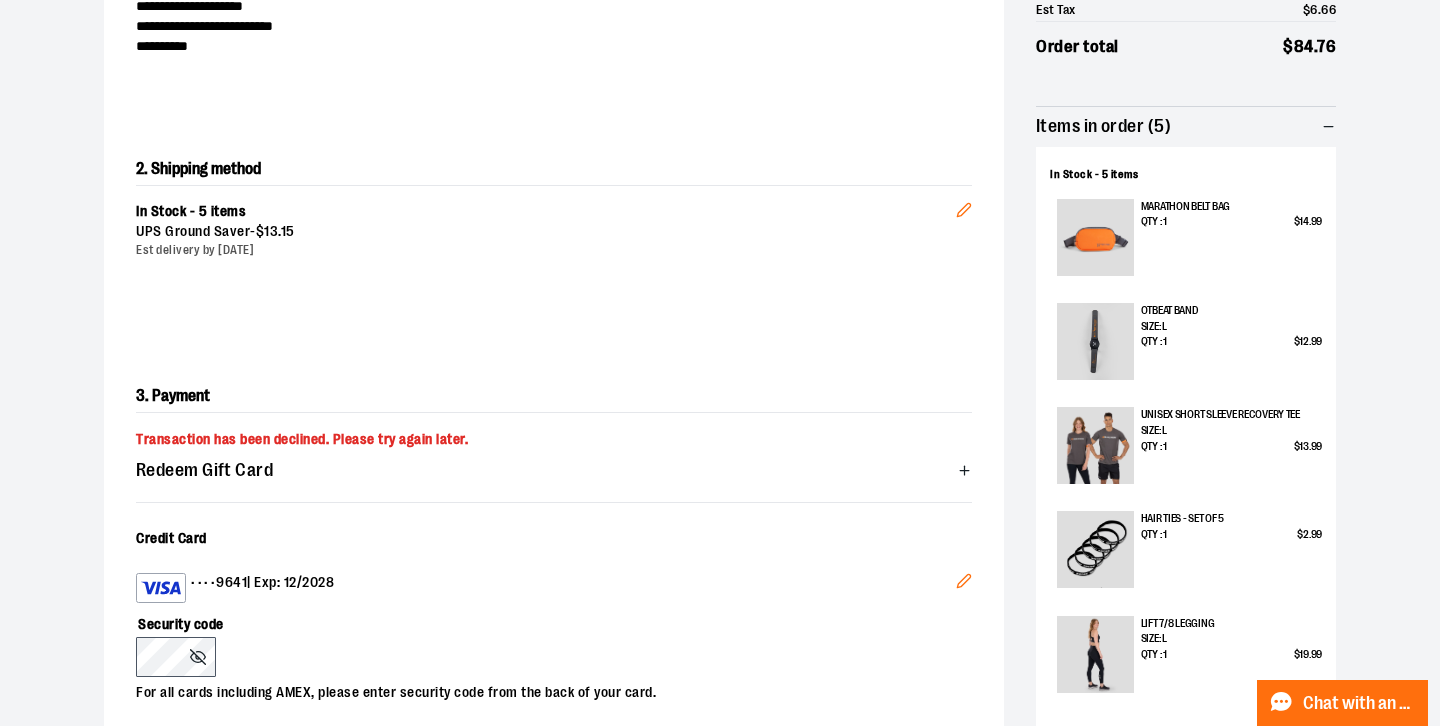 click on "3. Payment" at bounding box center [554, 396] 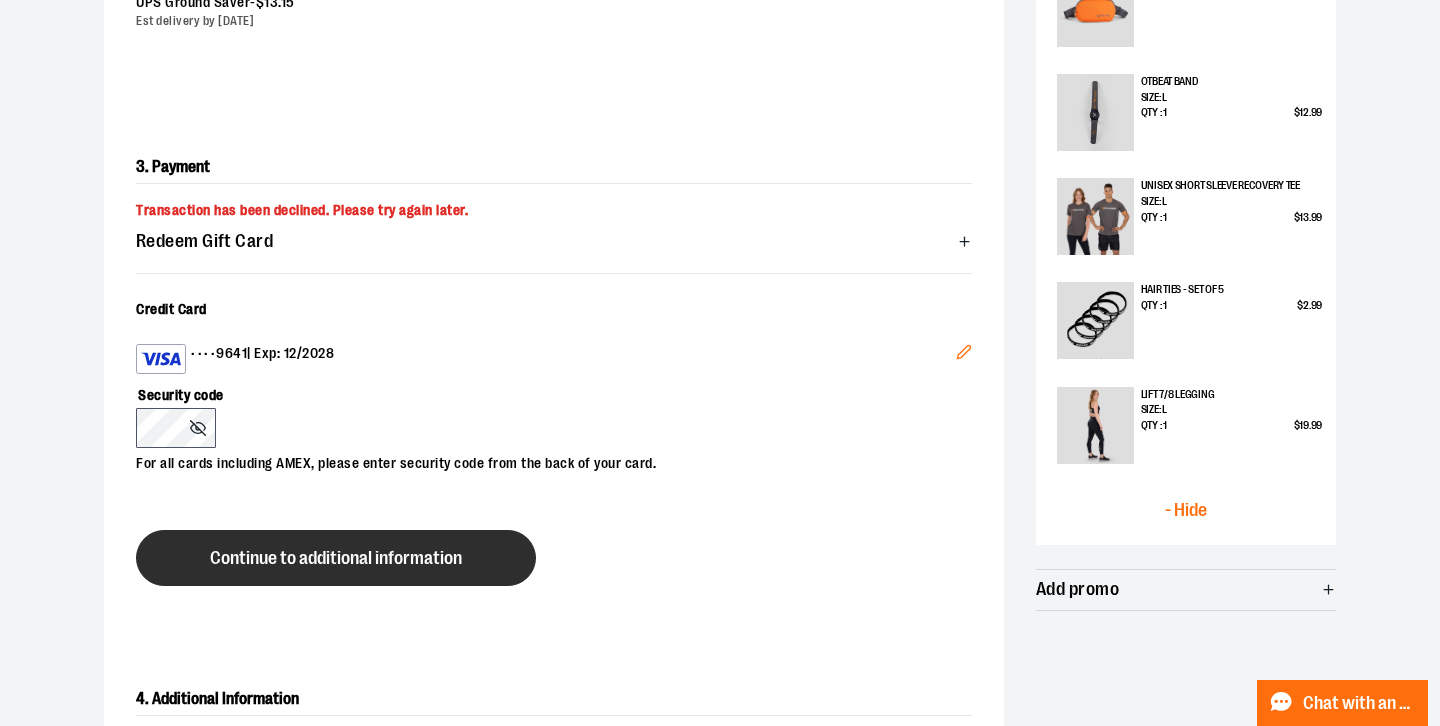 scroll, scrollTop: 532, scrollLeft: 0, axis: vertical 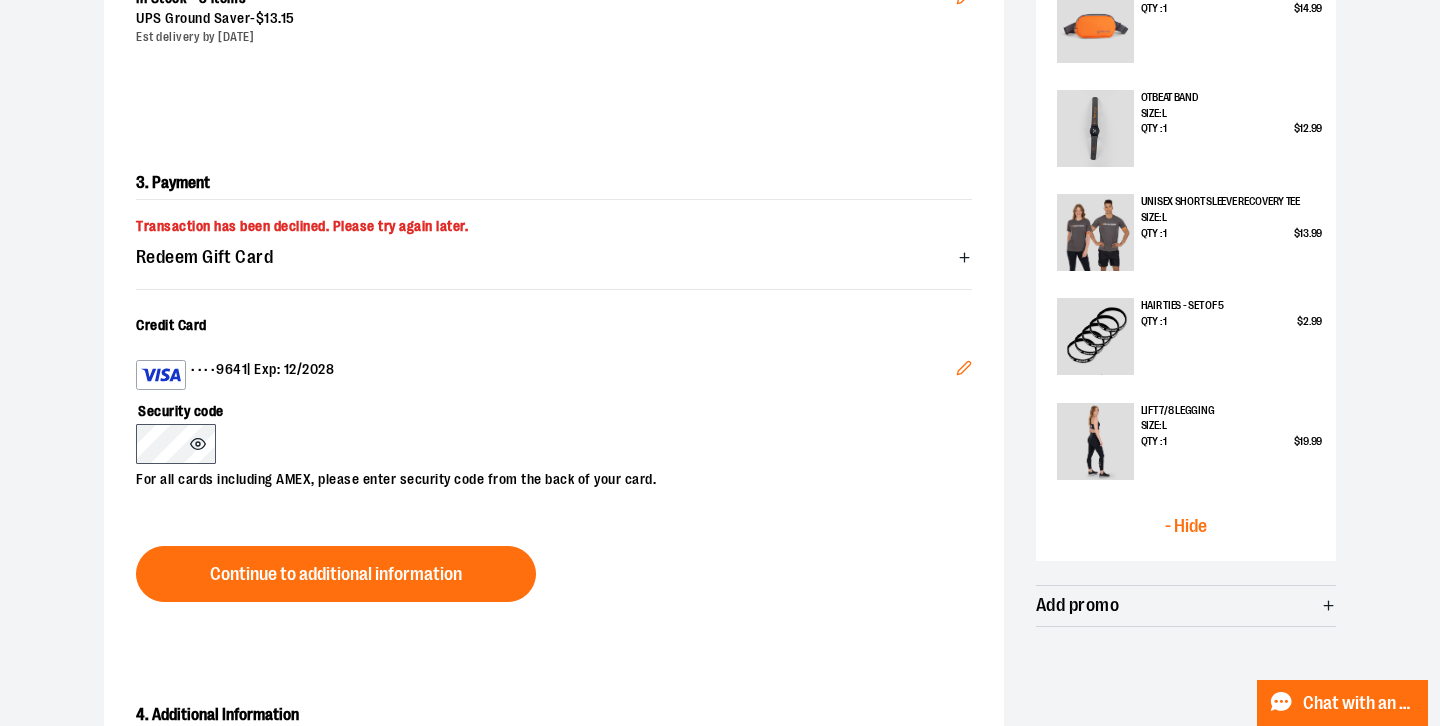 click 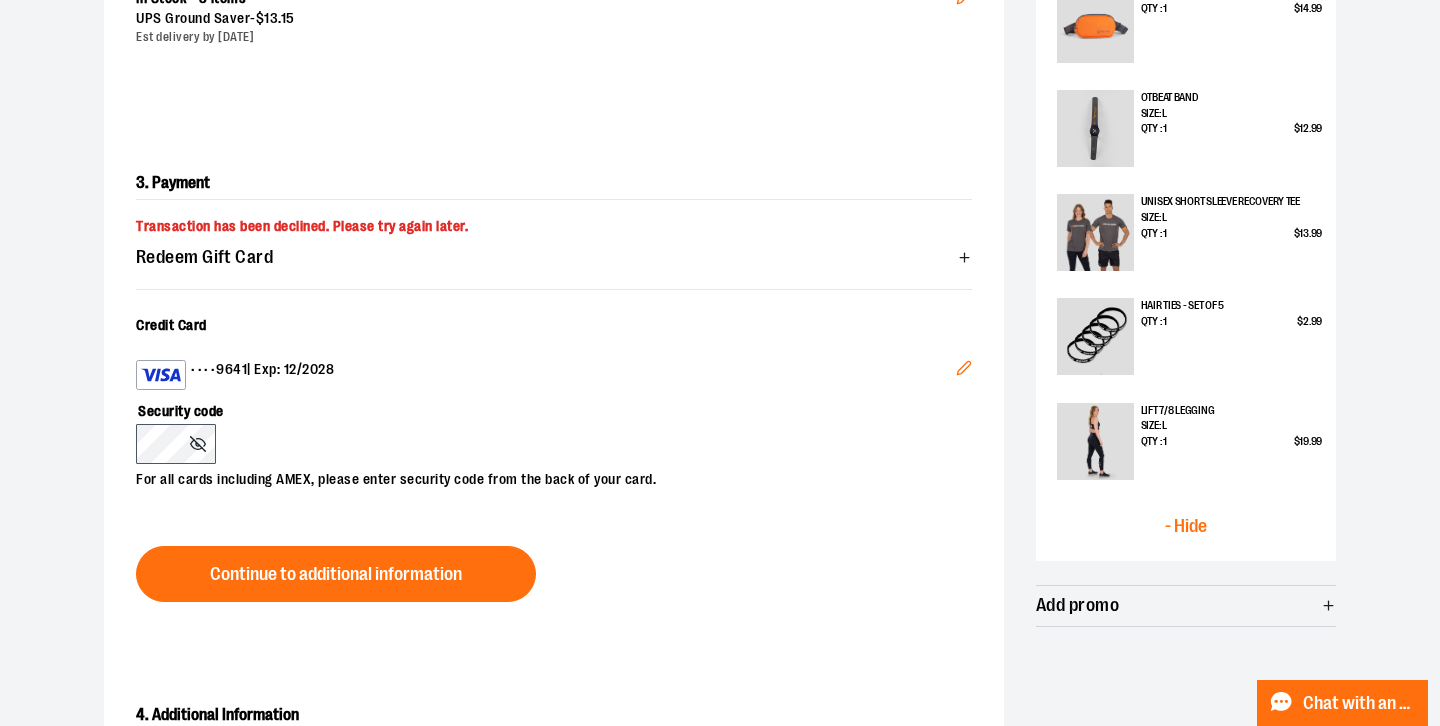 click 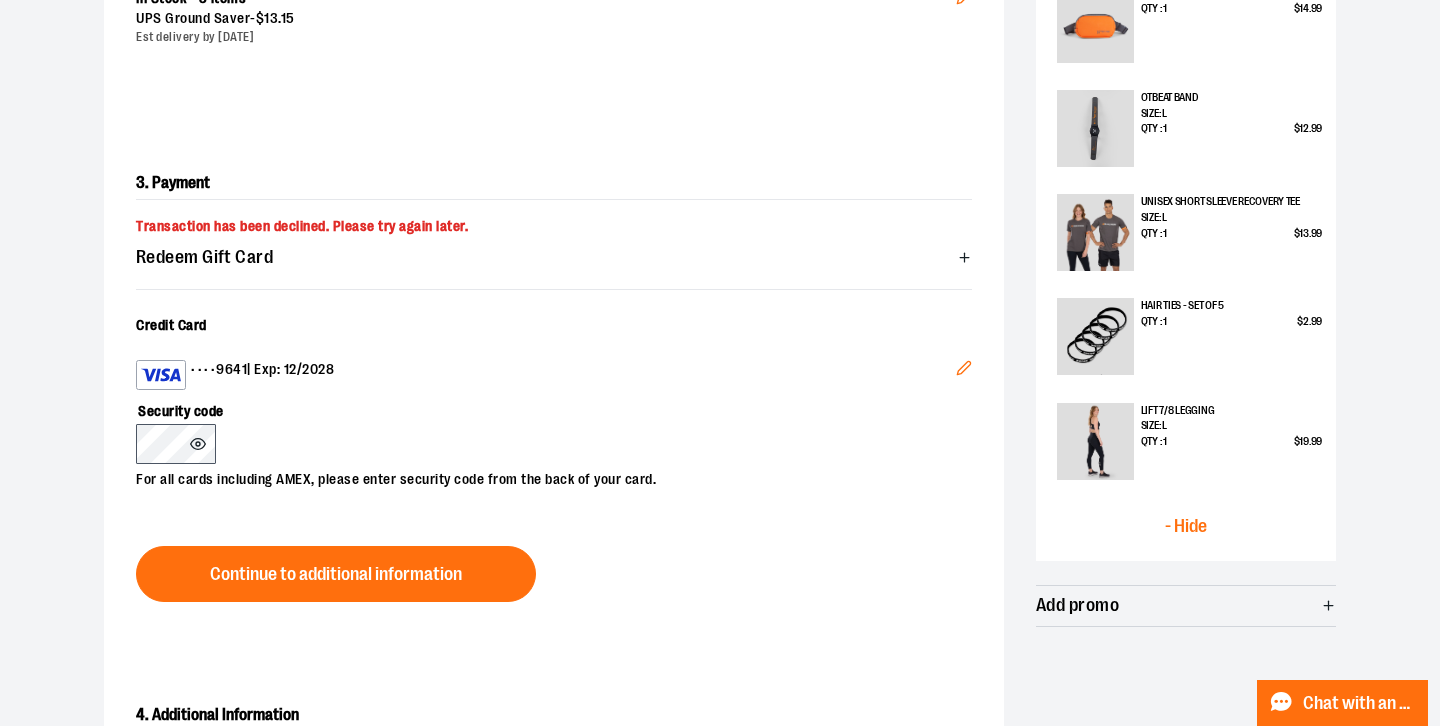 click on "••••  9641  | Exp:   12/2028" at bounding box center (546, 375) 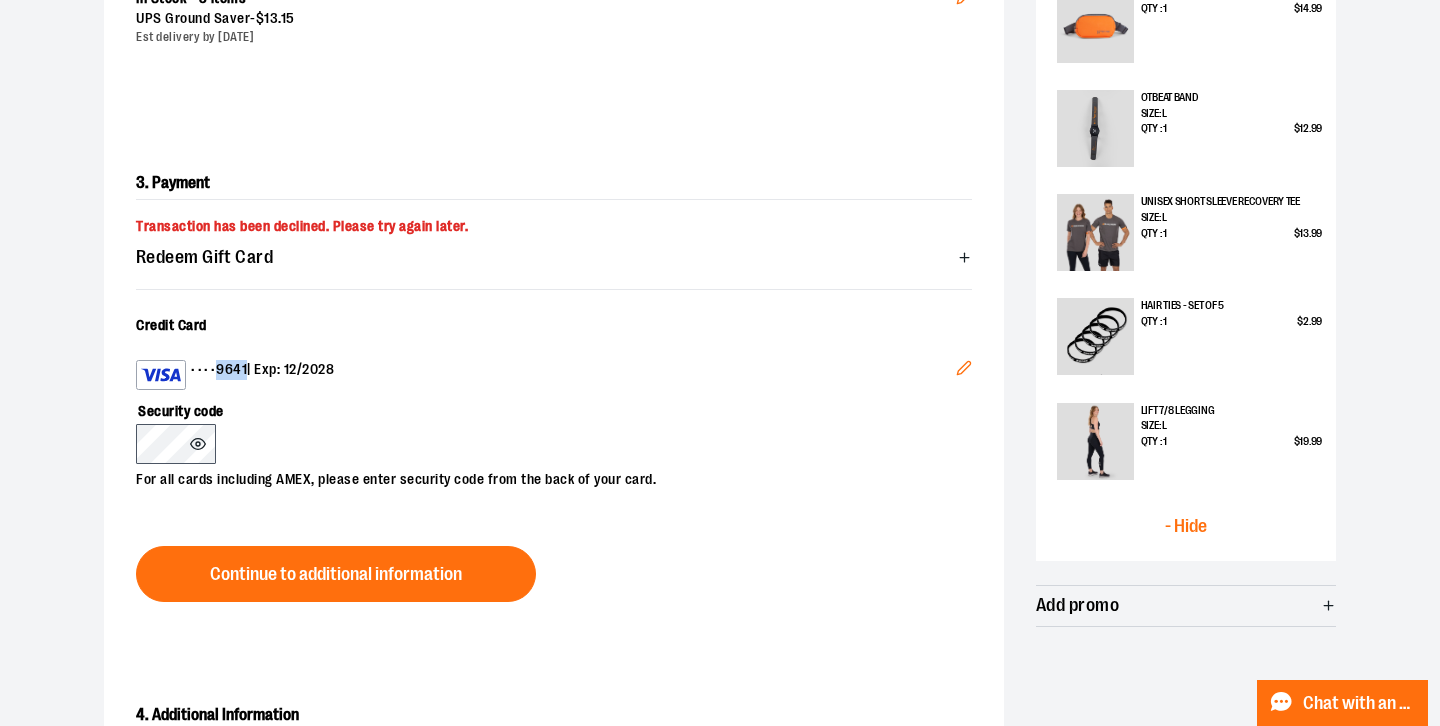 click on "••••  9641  | Exp:   12/2028" at bounding box center [546, 375] 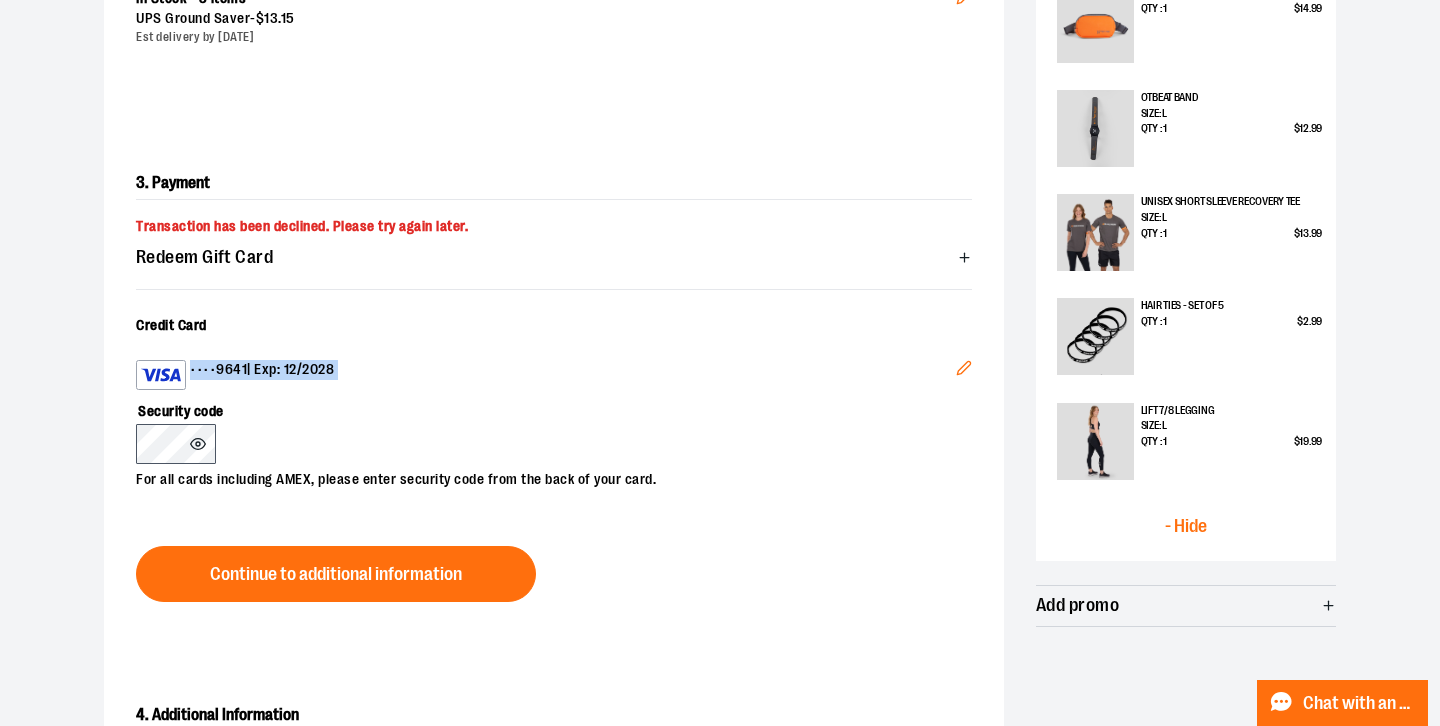 click on "••••  9641  | Exp:   12/2028" at bounding box center [546, 375] 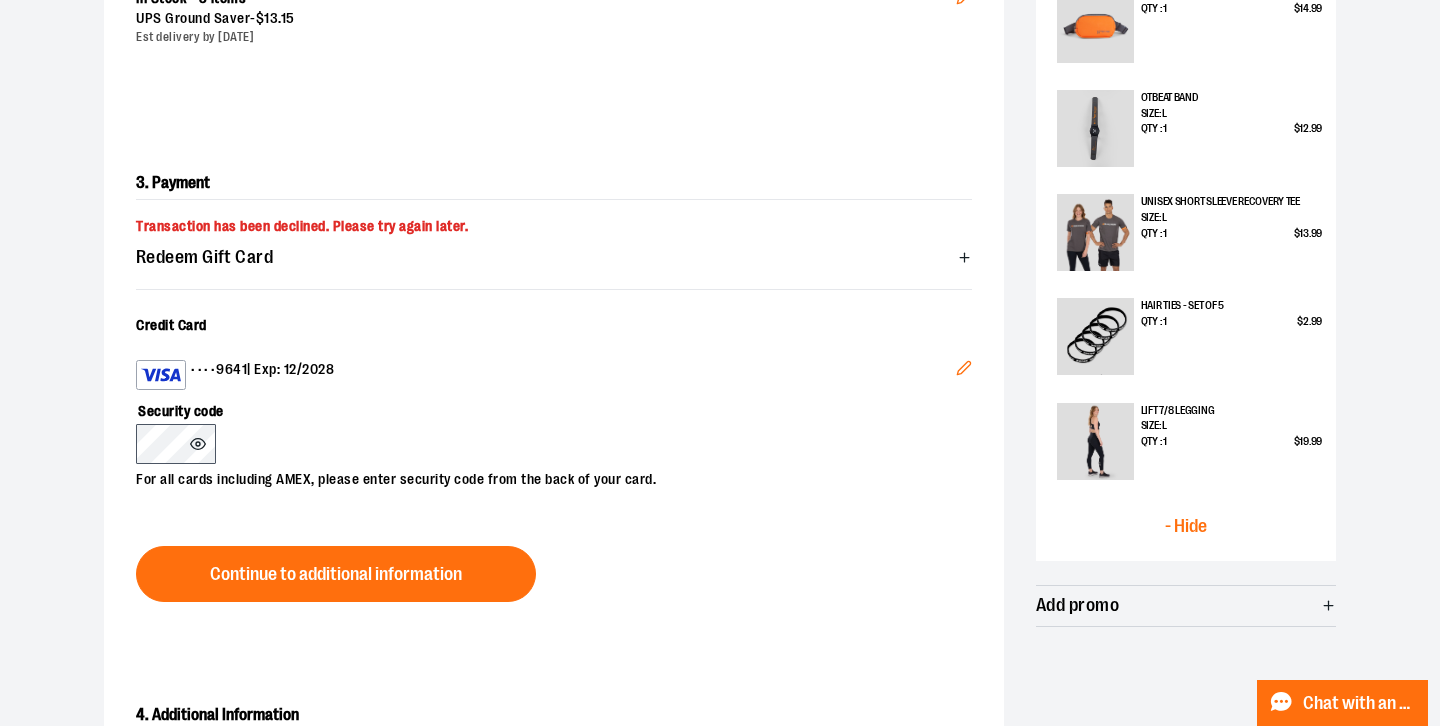 click at bounding box center [161, 375] 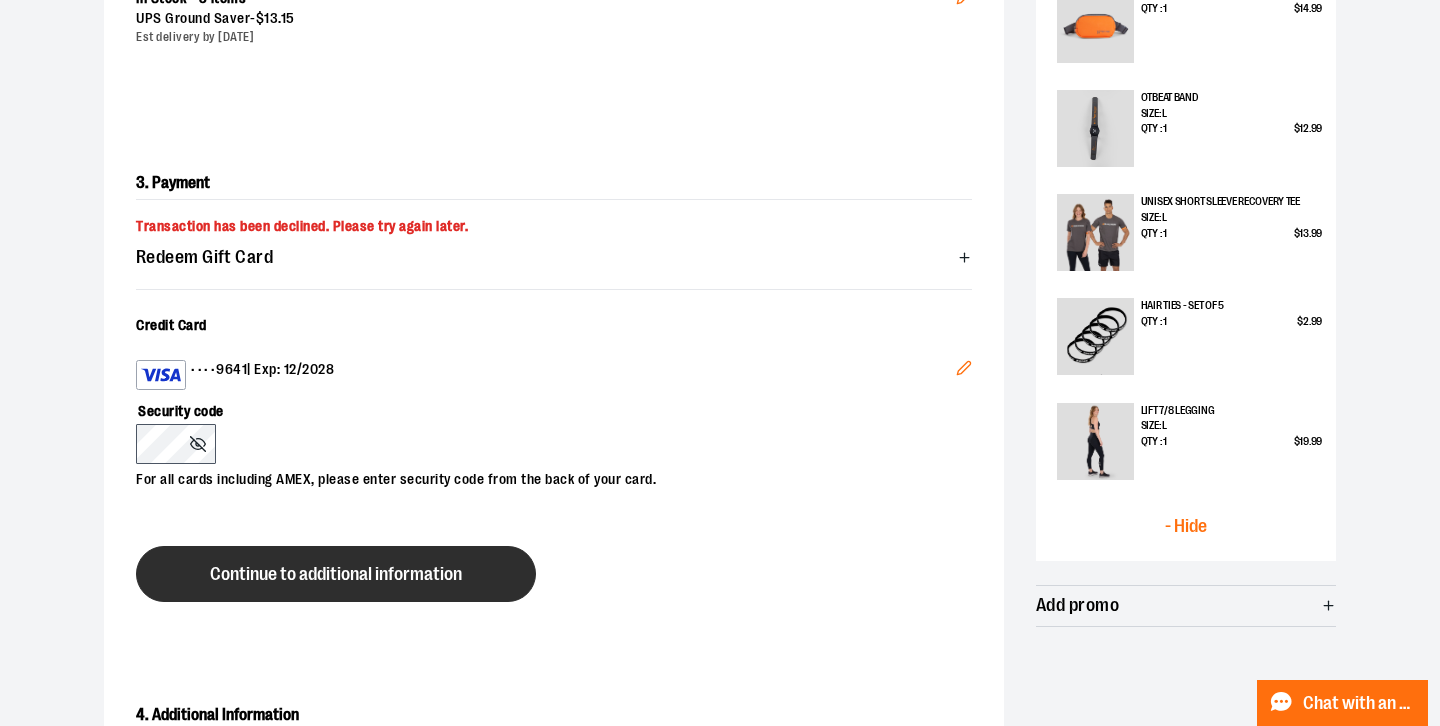 click on "Continue to additional information" at bounding box center [336, 574] 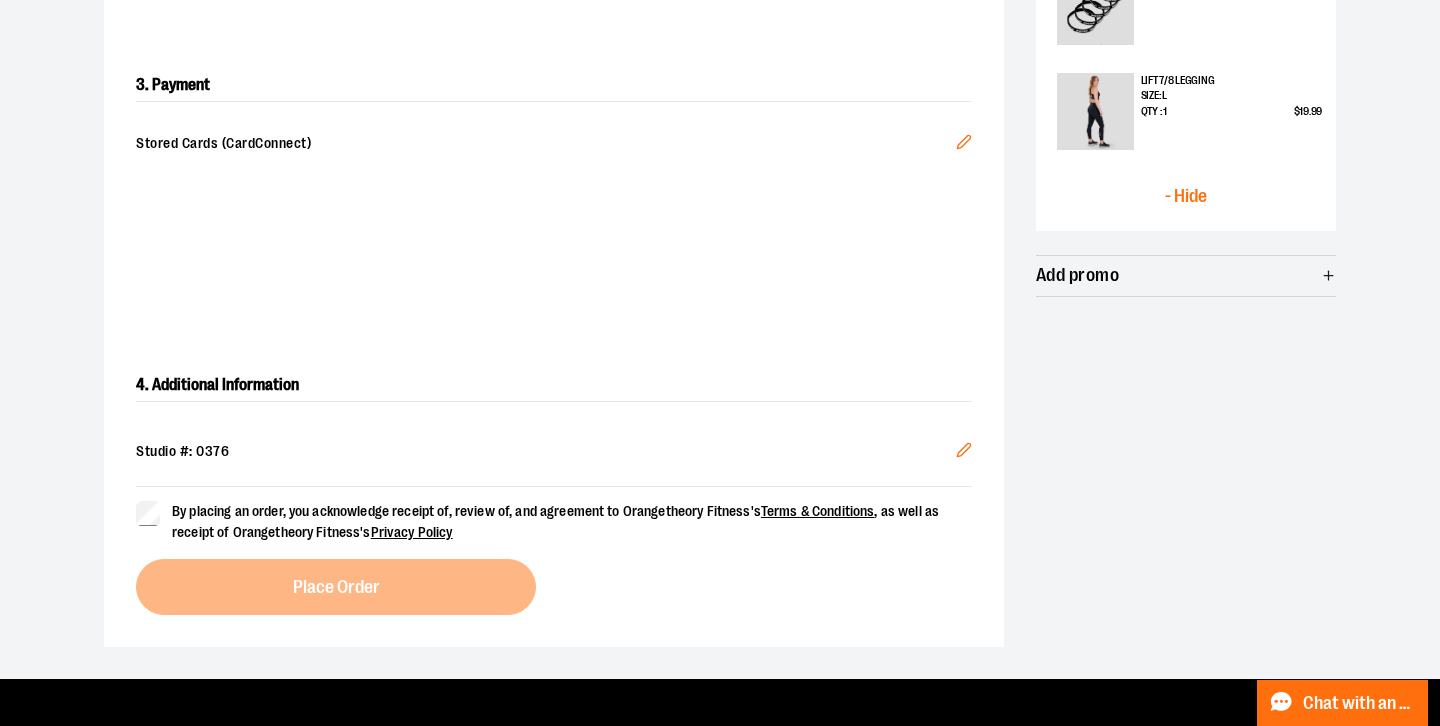 scroll, scrollTop: 879, scrollLeft: 0, axis: vertical 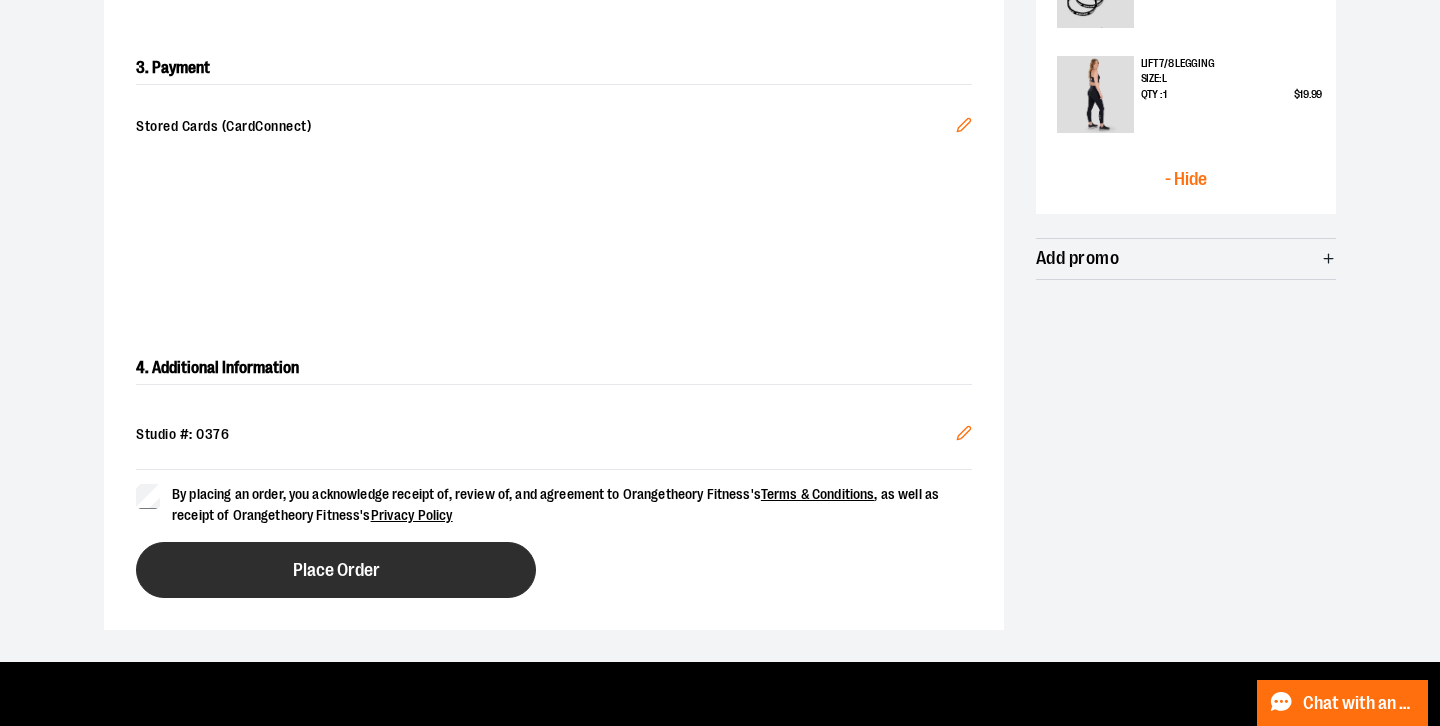 click on "Place Order" at bounding box center (336, 570) 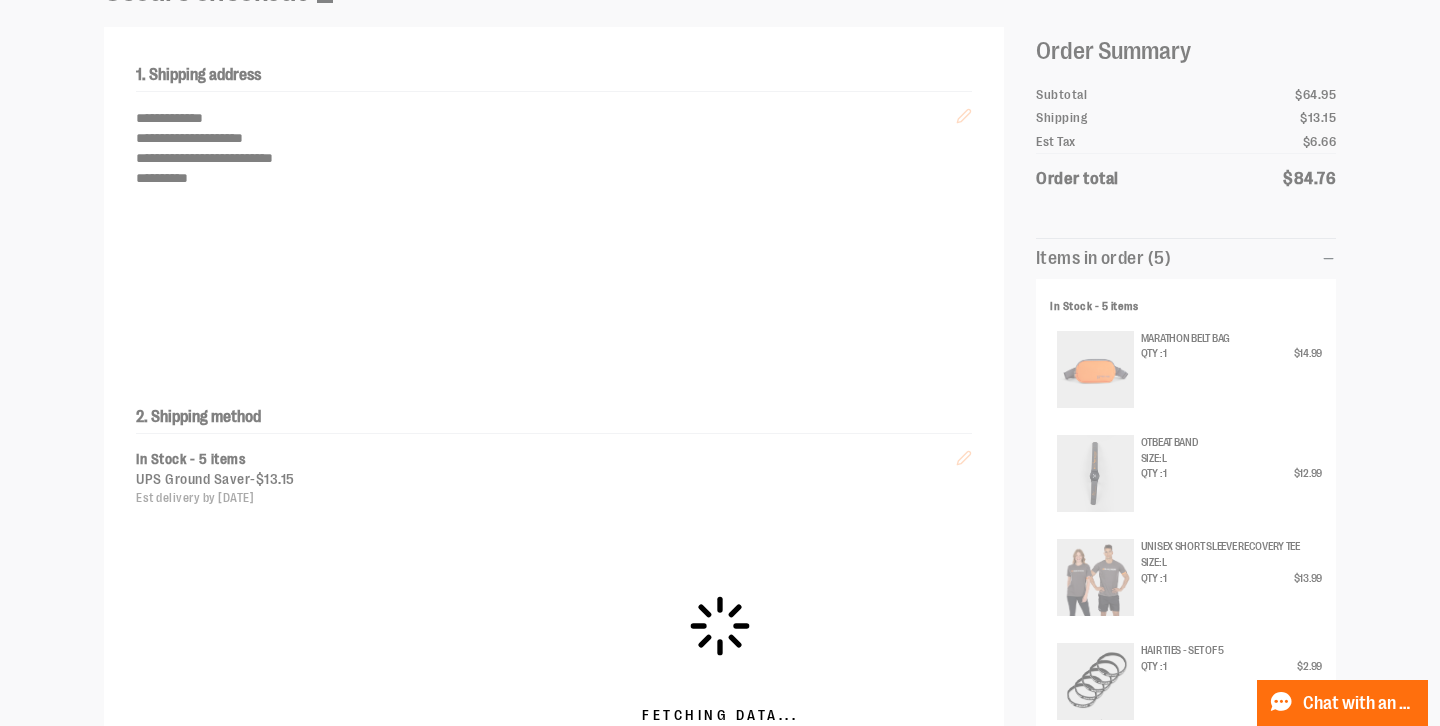 scroll, scrollTop: 147, scrollLeft: 0, axis: vertical 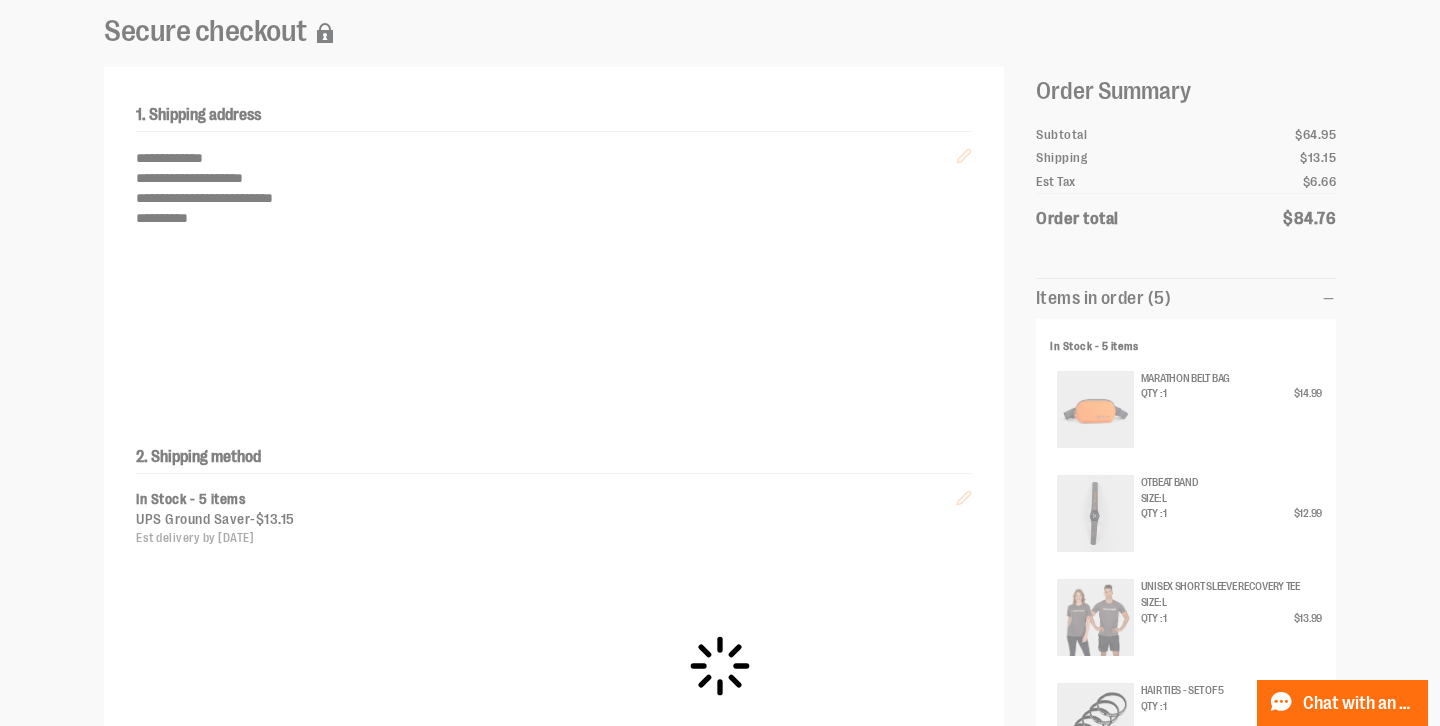 click on "Fetching Data..." at bounding box center [720, 700] 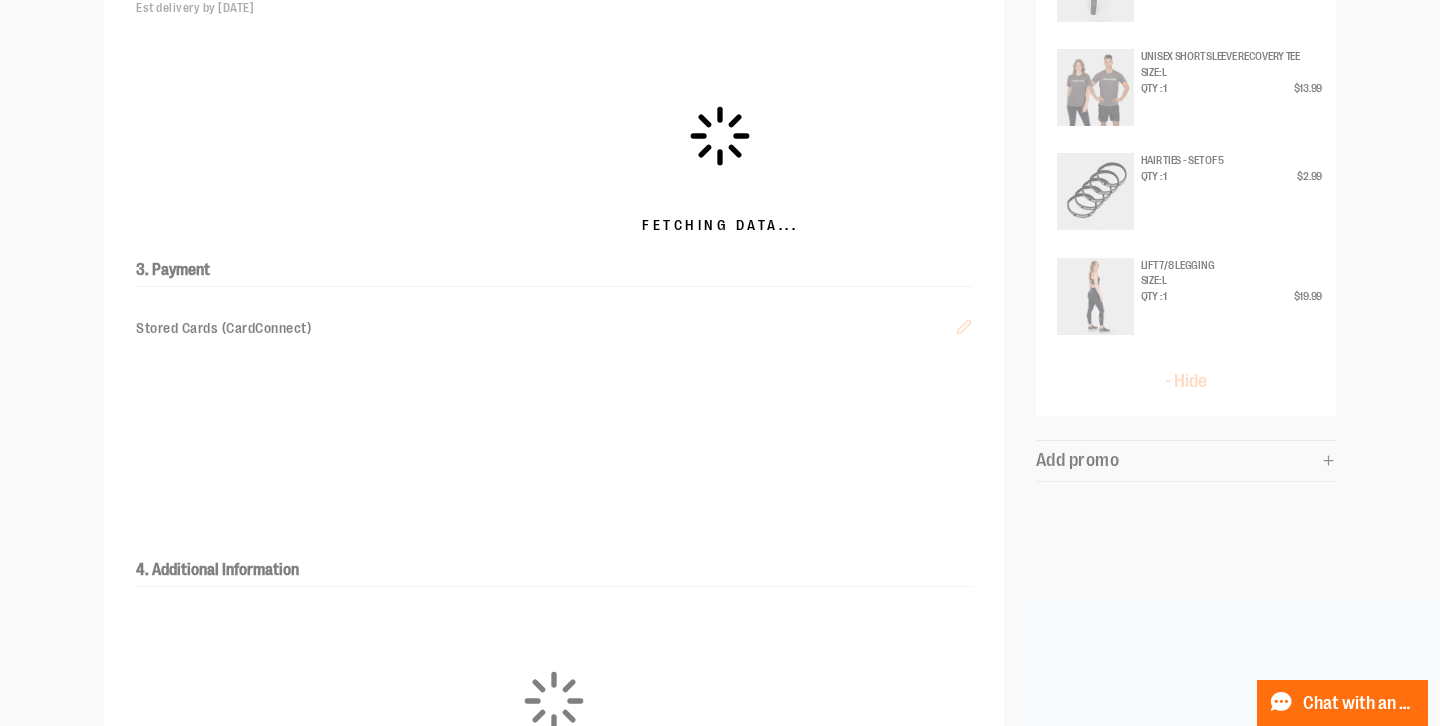 scroll, scrollTop: 716, scrollLeft: 0, axis: vertical 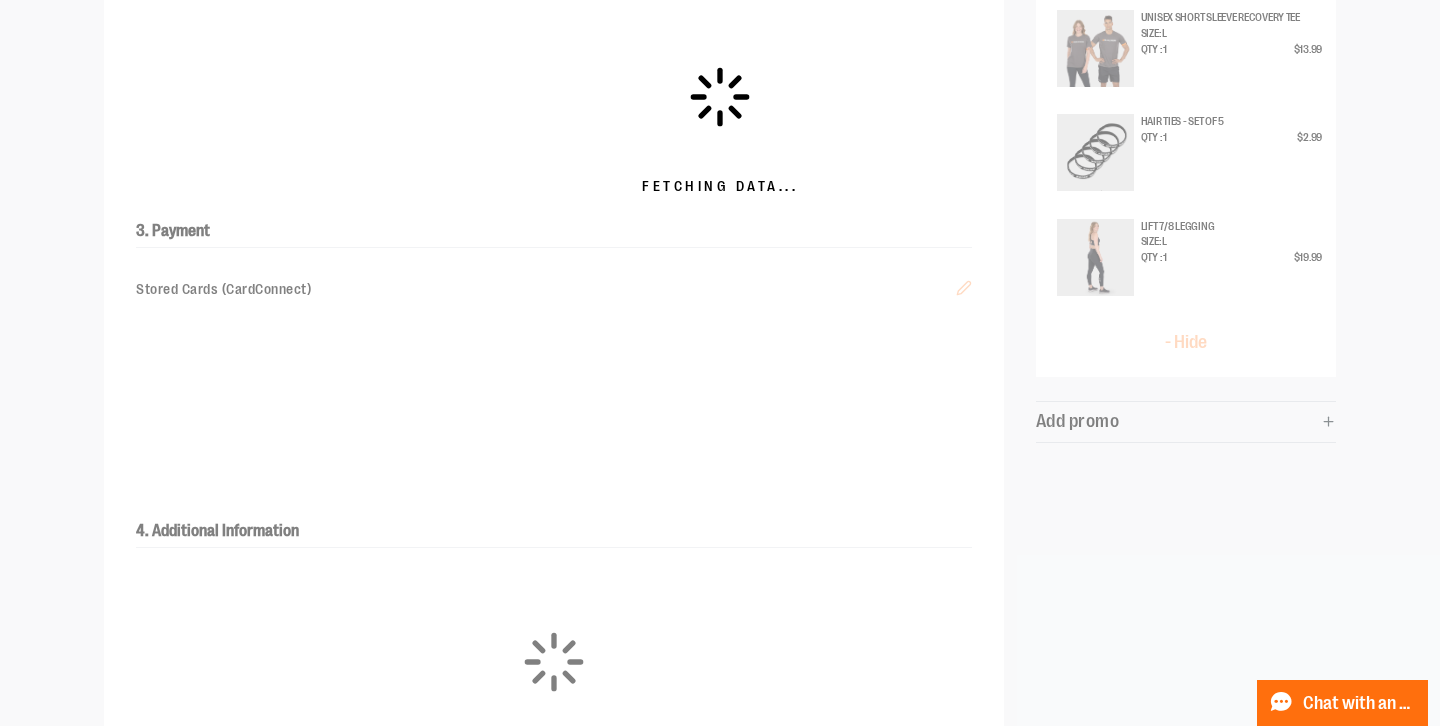 click on "Fetching Data..." at bounding box center (720, 131) 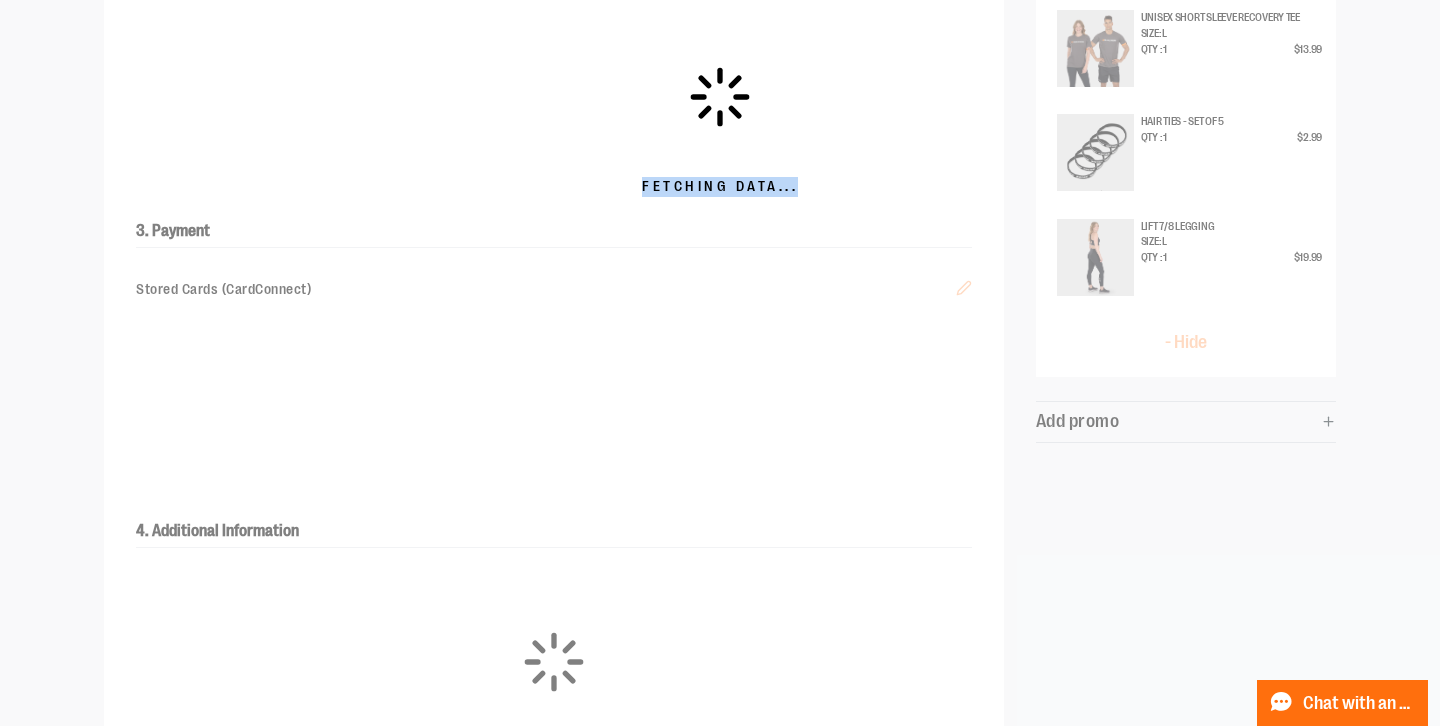 click on "Fetching Data..." at bounding box center [720, 131] 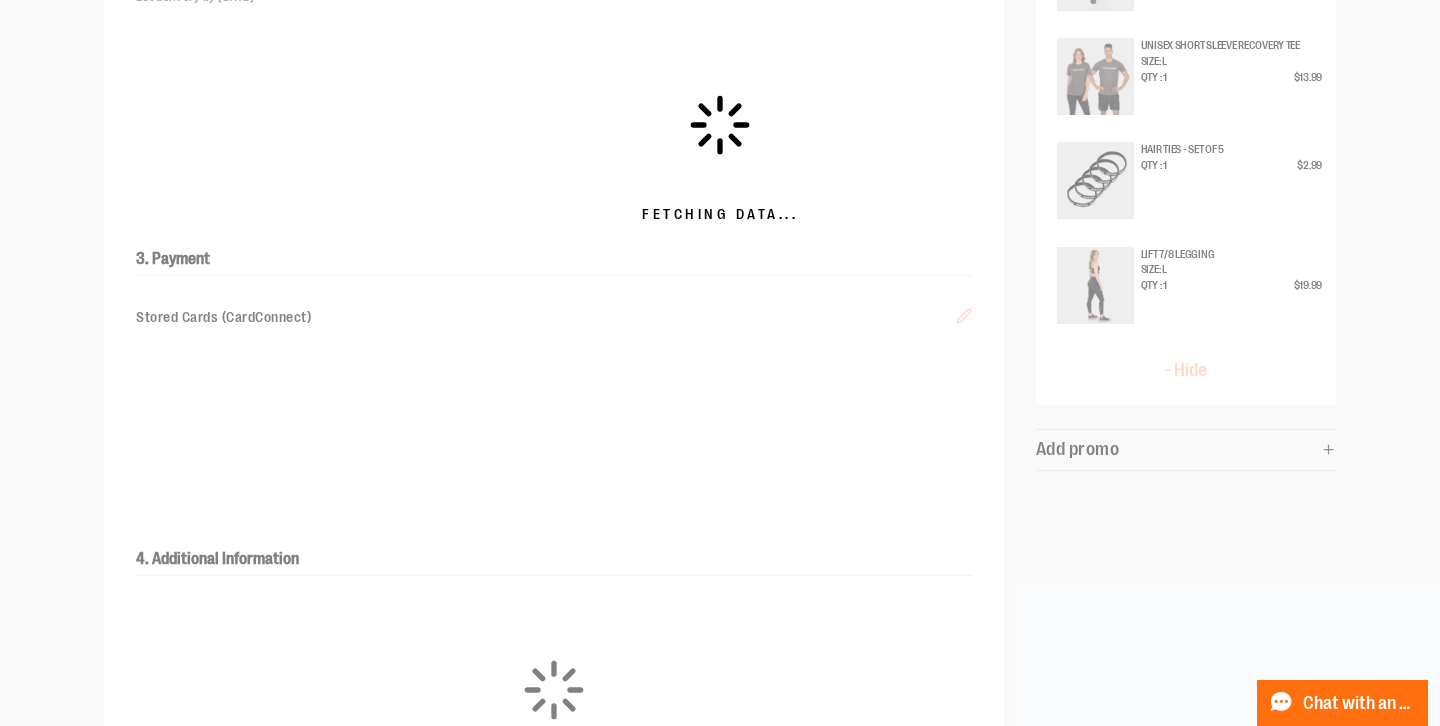 scroll, scrollTop: 0, scrollLeft: 0, axis: both 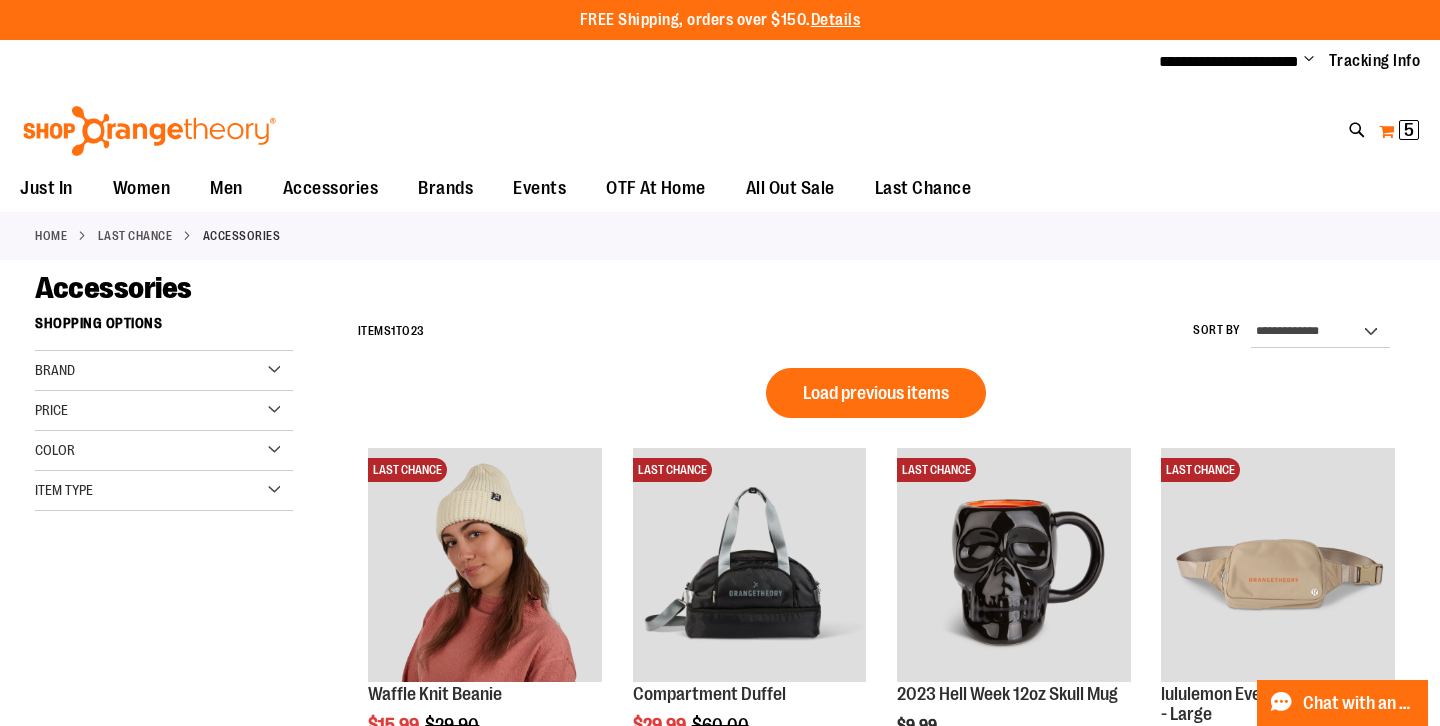 type on "**********" 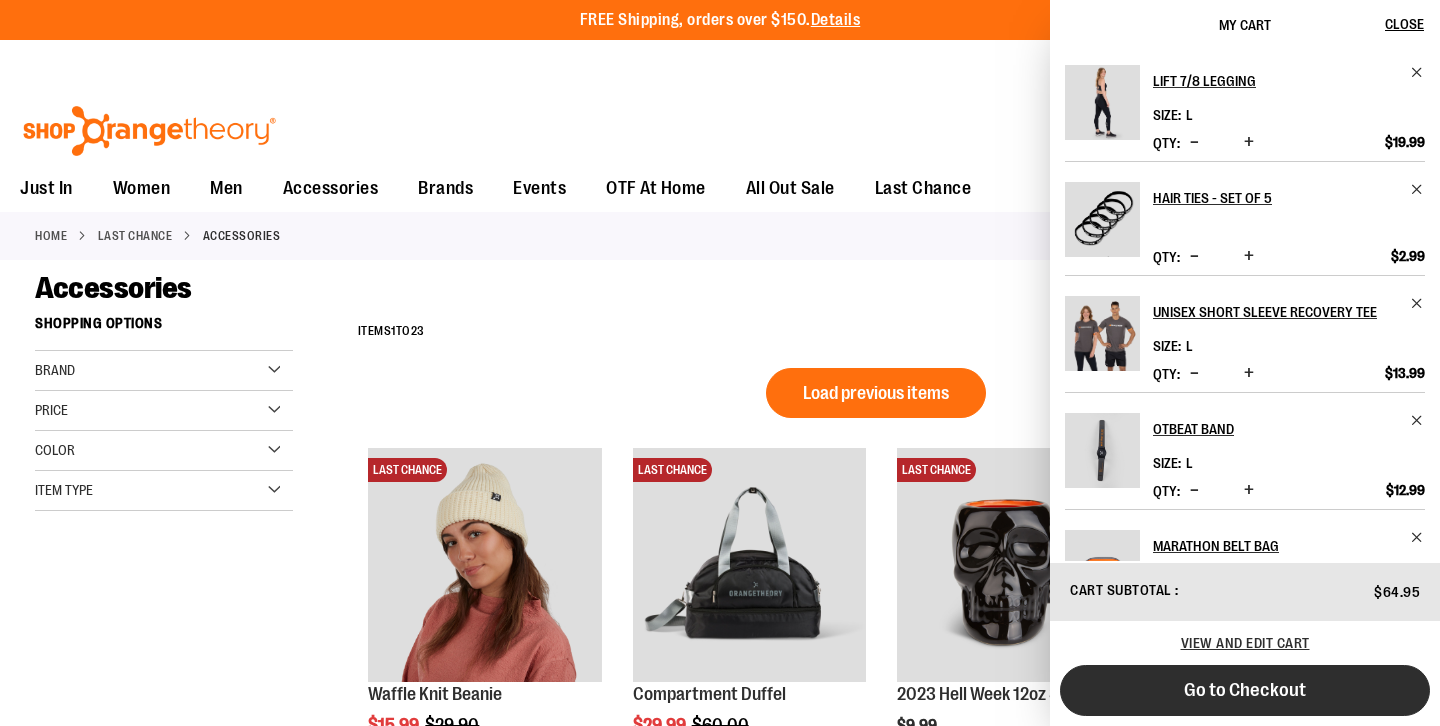 click on "Go to Checkout" at bounding box center (1245, 690) 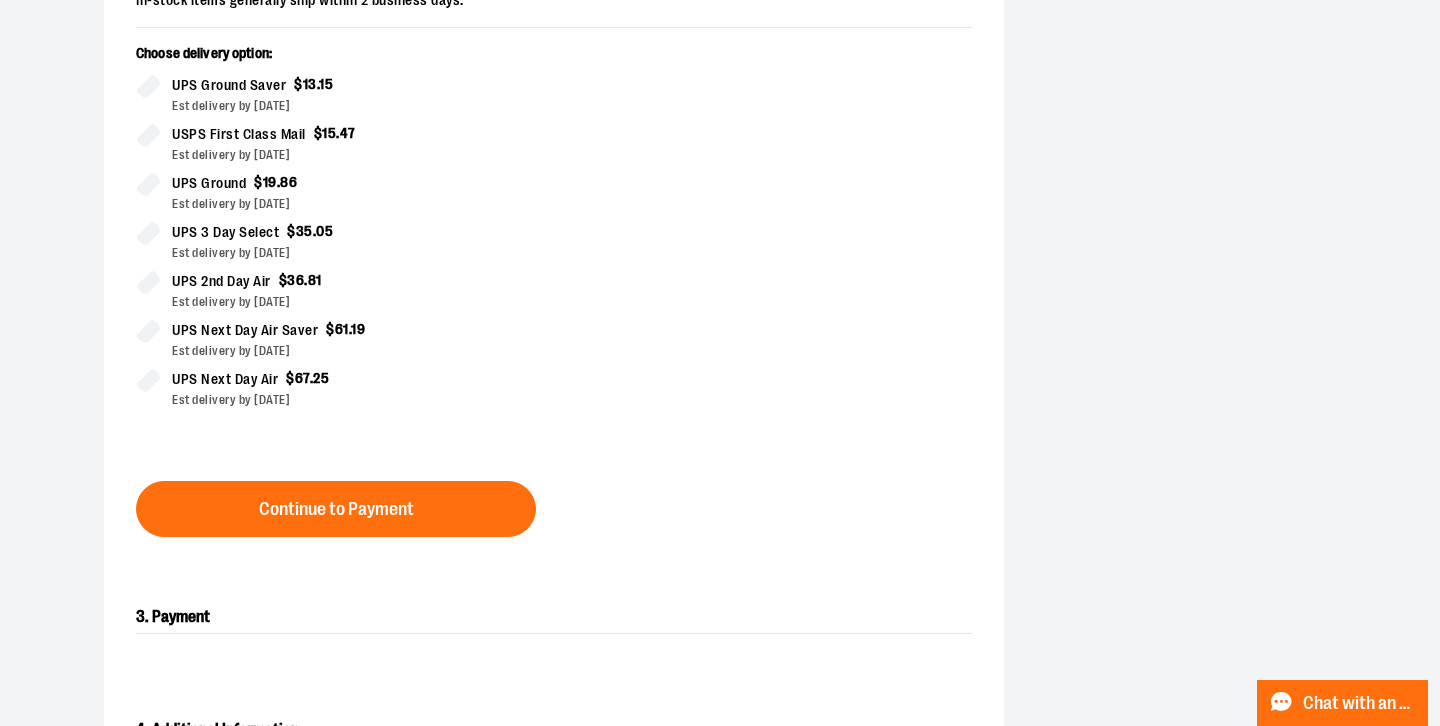 scroll, scrollTop: 581, scrollLeft: 0, axis: vertical 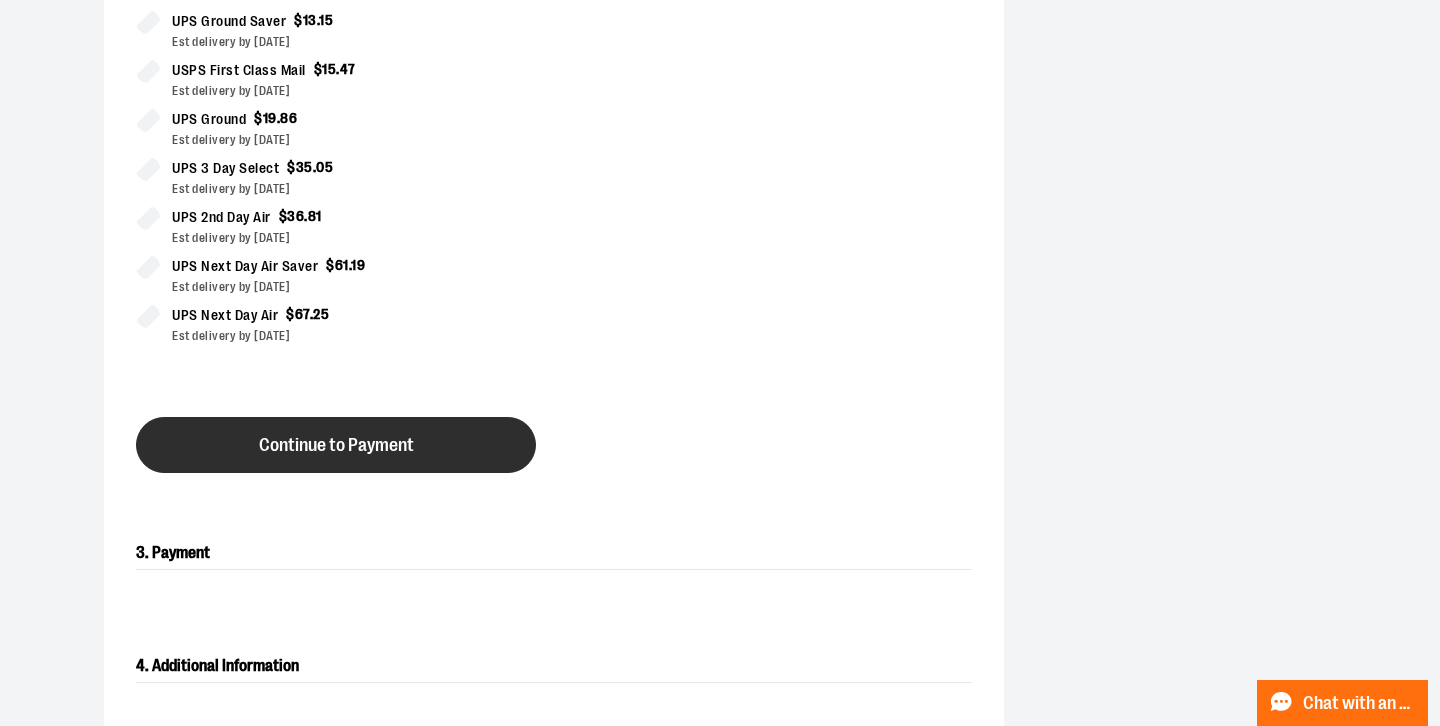 click on "Continue to Payment" at bounding box center (336, 445) 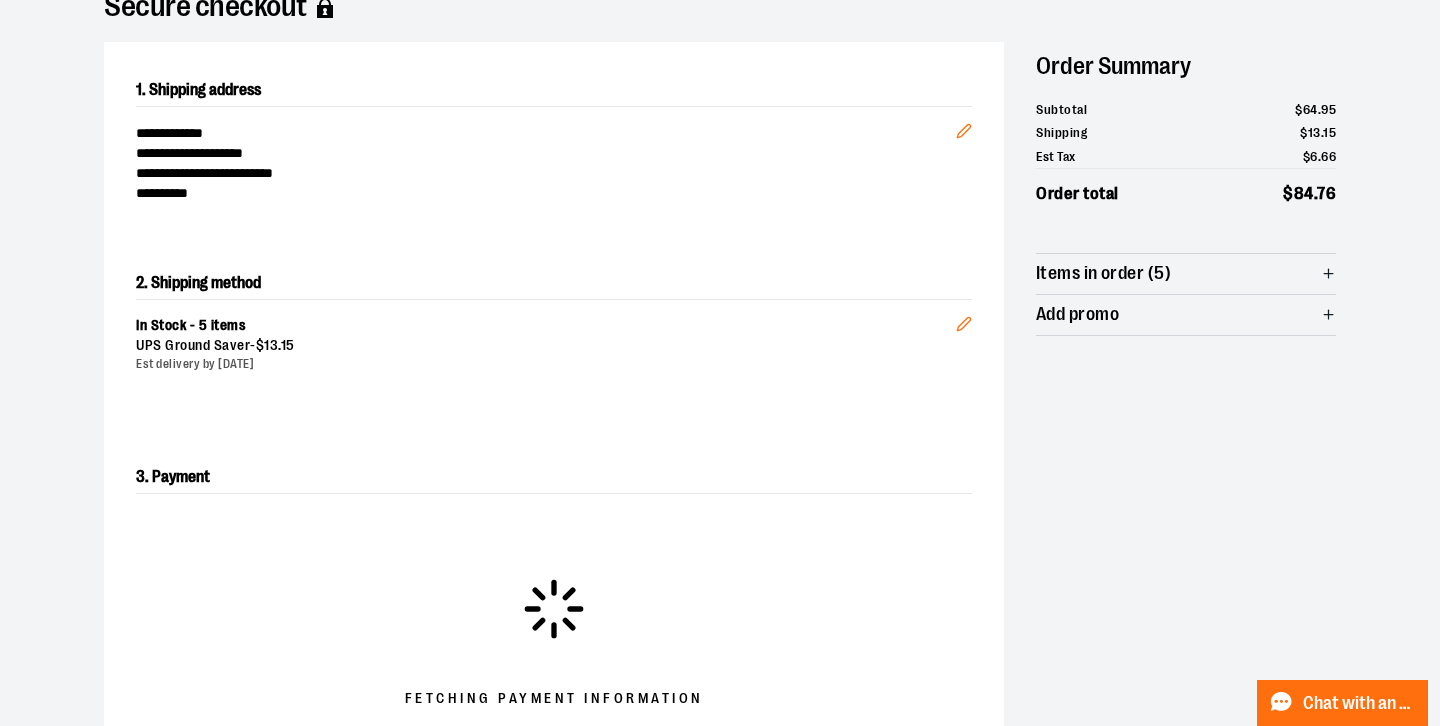 scroll, scrollTop: 167, scrollLeft: 0, axis: vertical 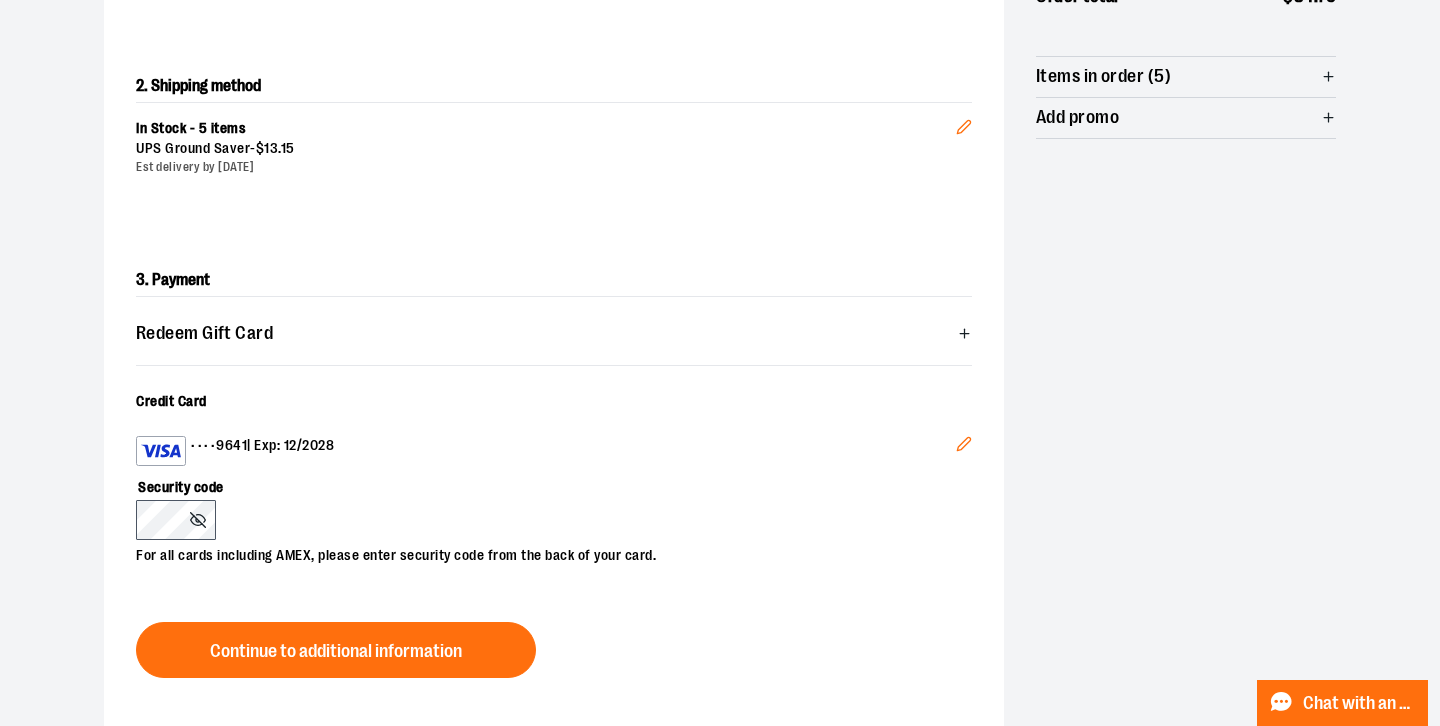 click 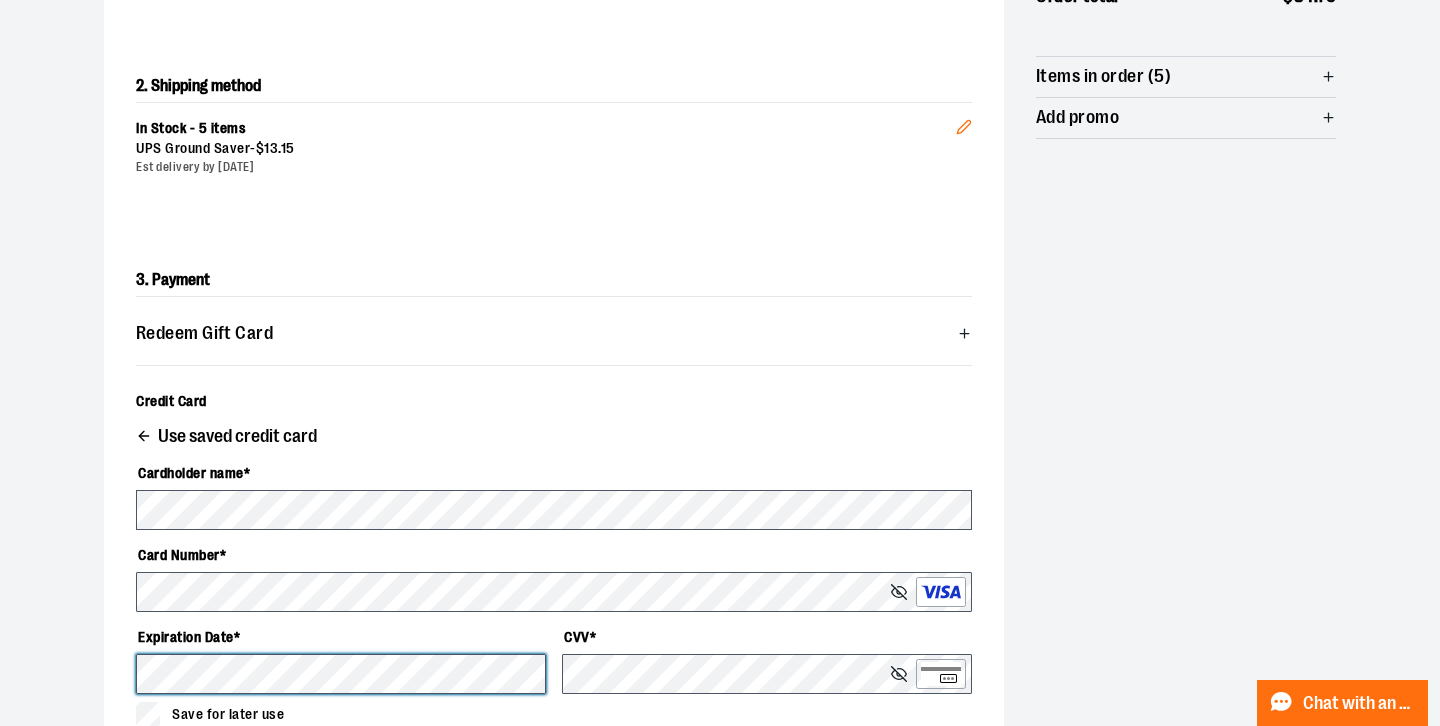 scroll, scrollTop: 437, scrollLeft: 0, axis: vertical 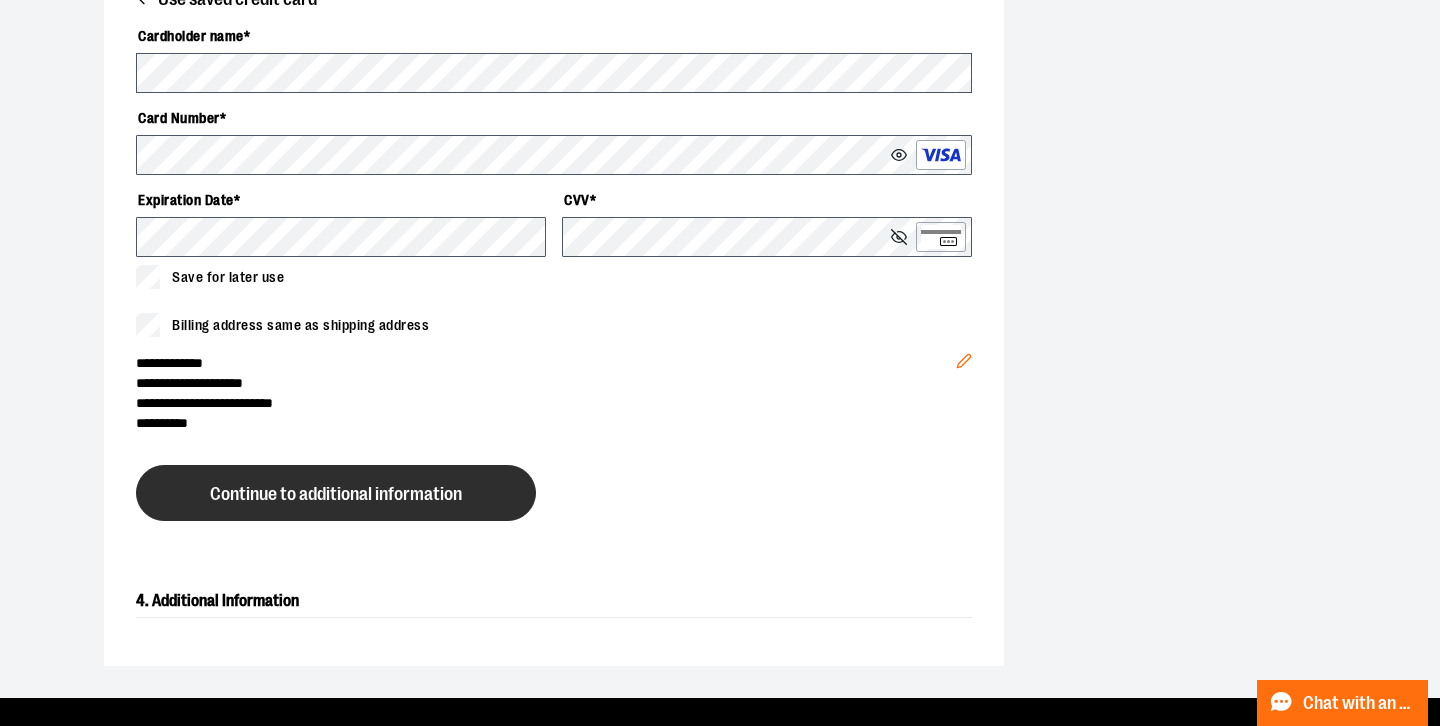 click on "Continue to additional information" at bounding box center [336, 494] 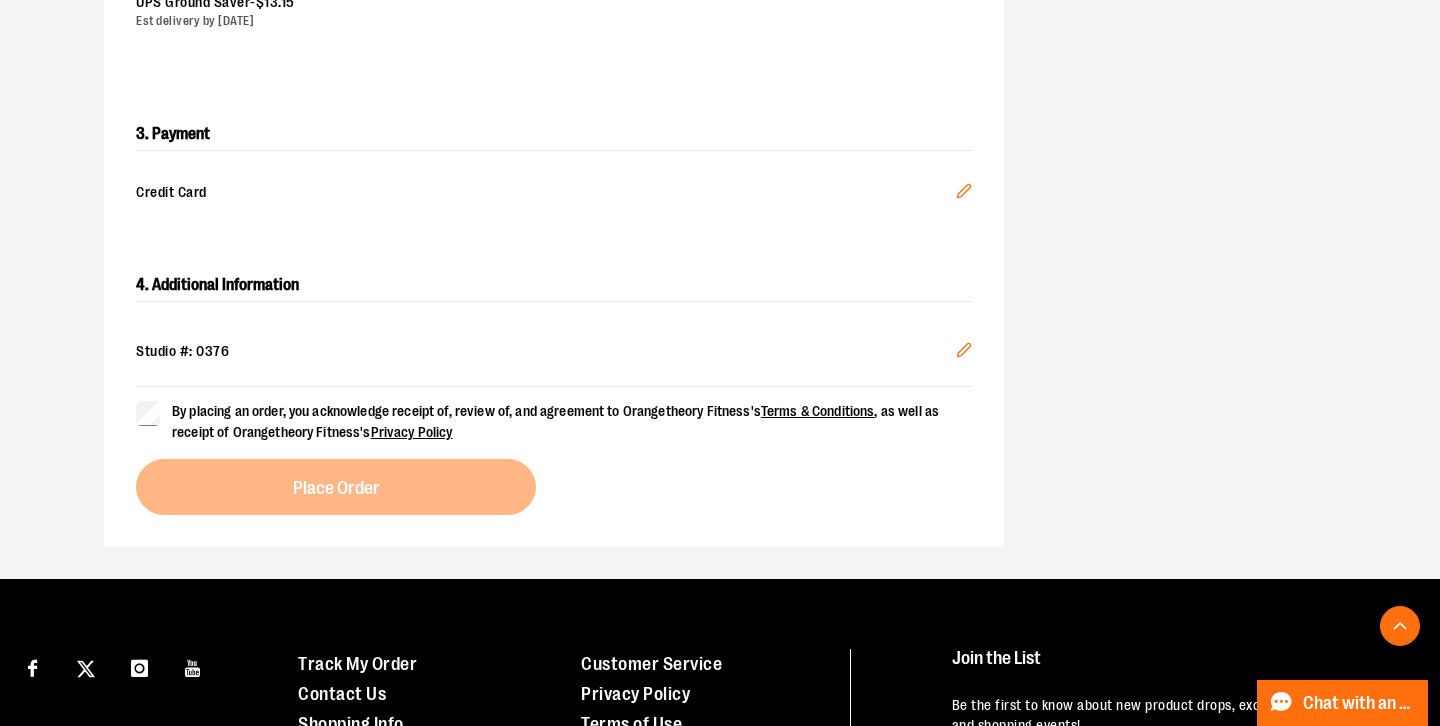 scroll, scrollTop: 518, scrollLeft: 0, axis: vertical 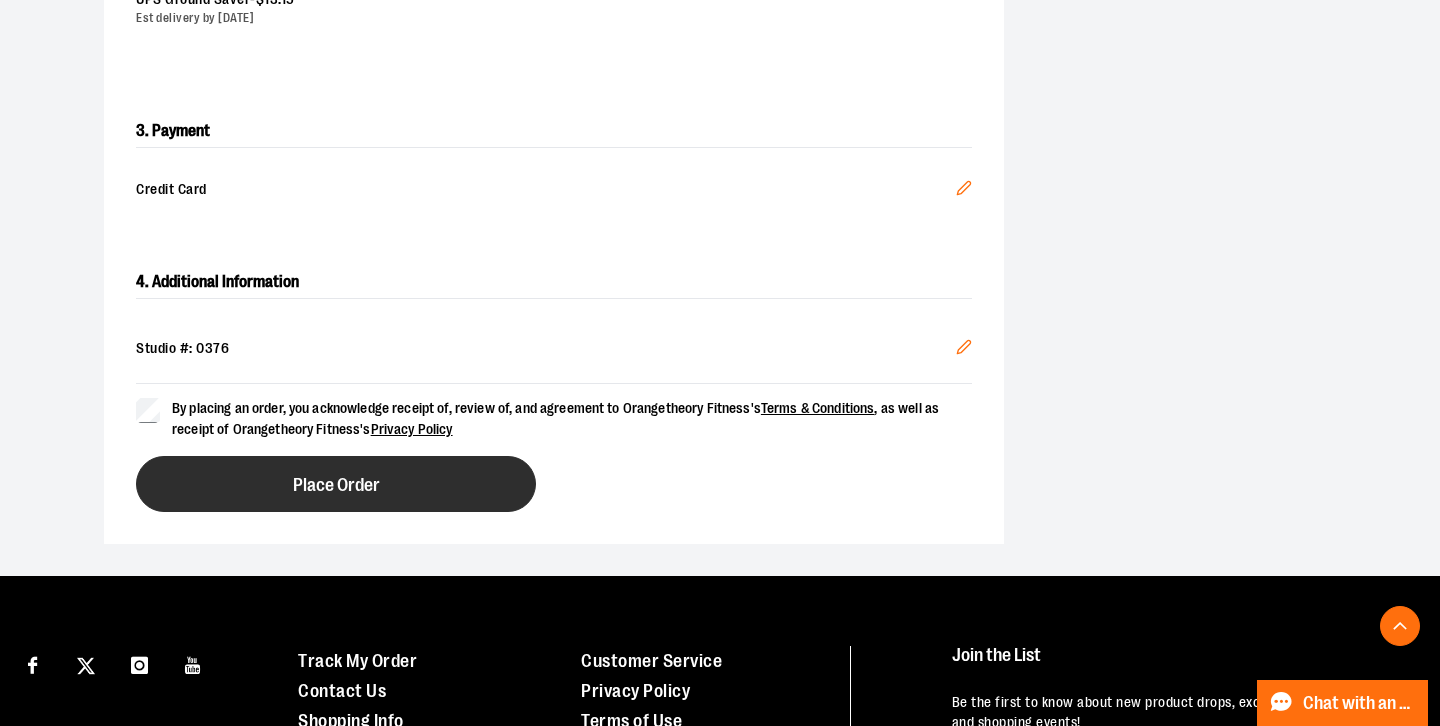 click on "Place Order" at bounding box center (336, 484) 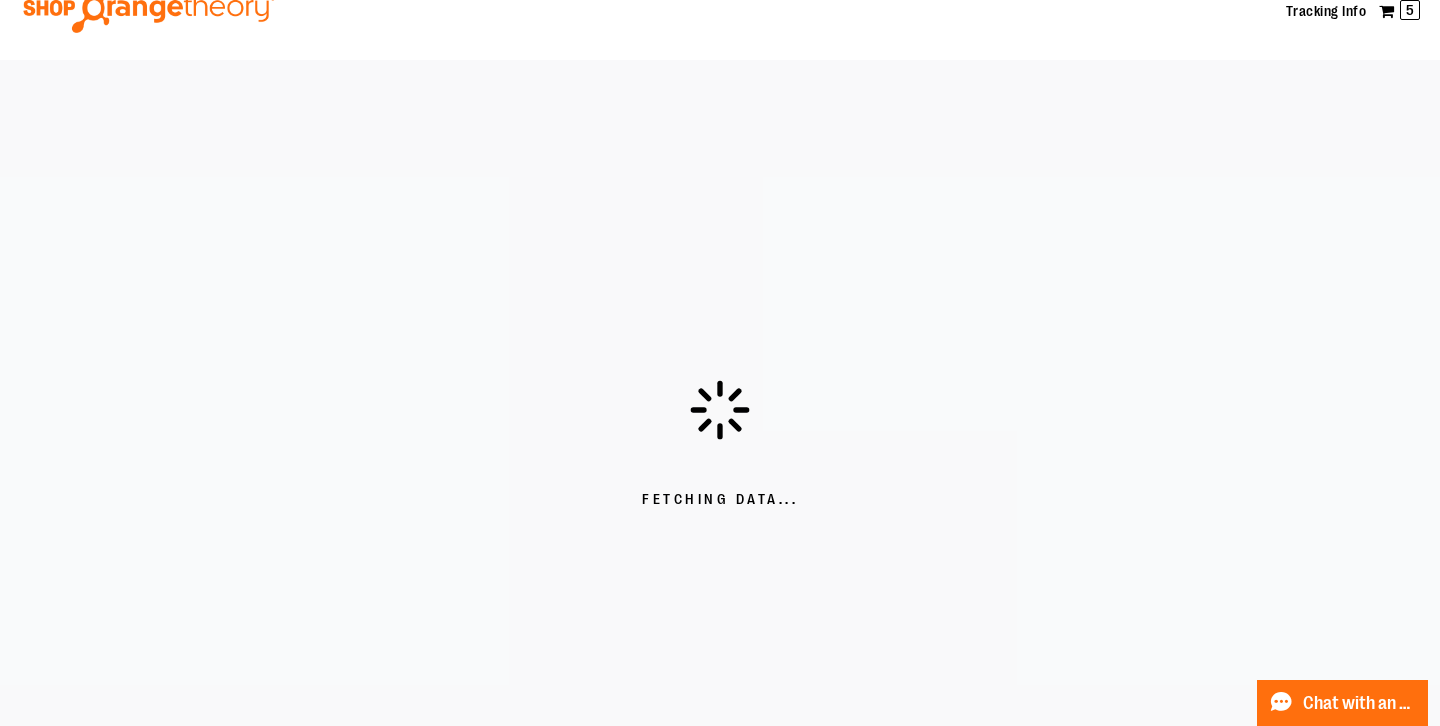 scroll, scrollTop: 0, scrollLeft: 0, axis: both 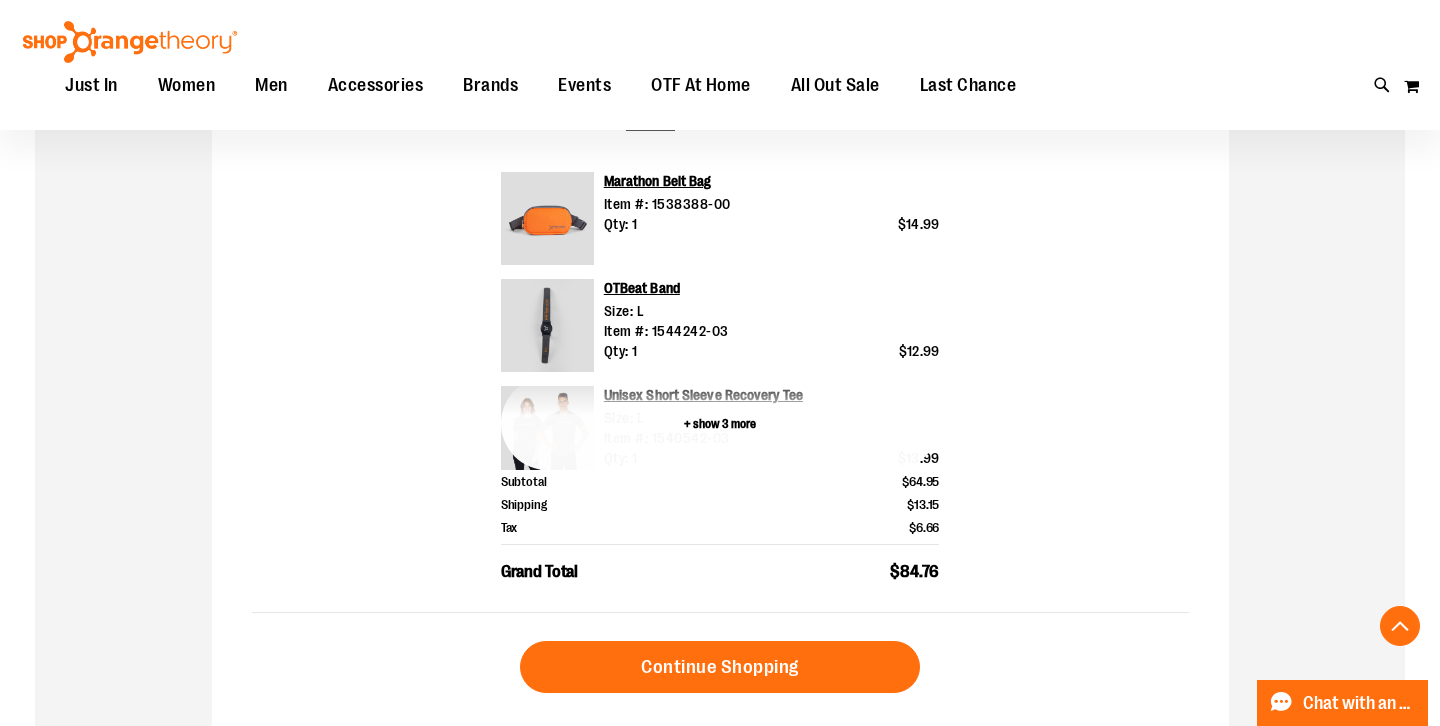 type on "**********" 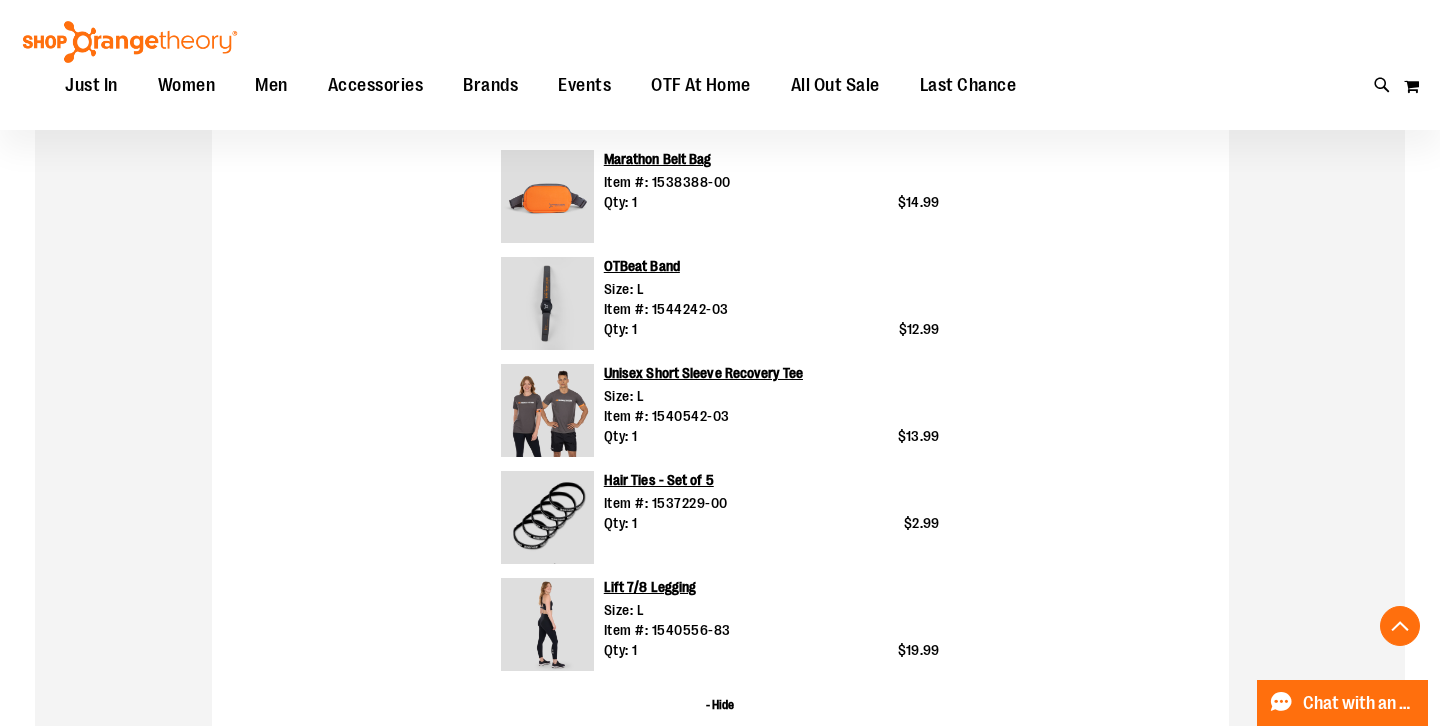 scroll, scrollTop: 703, scrollLeft: 0, axis: vertical 